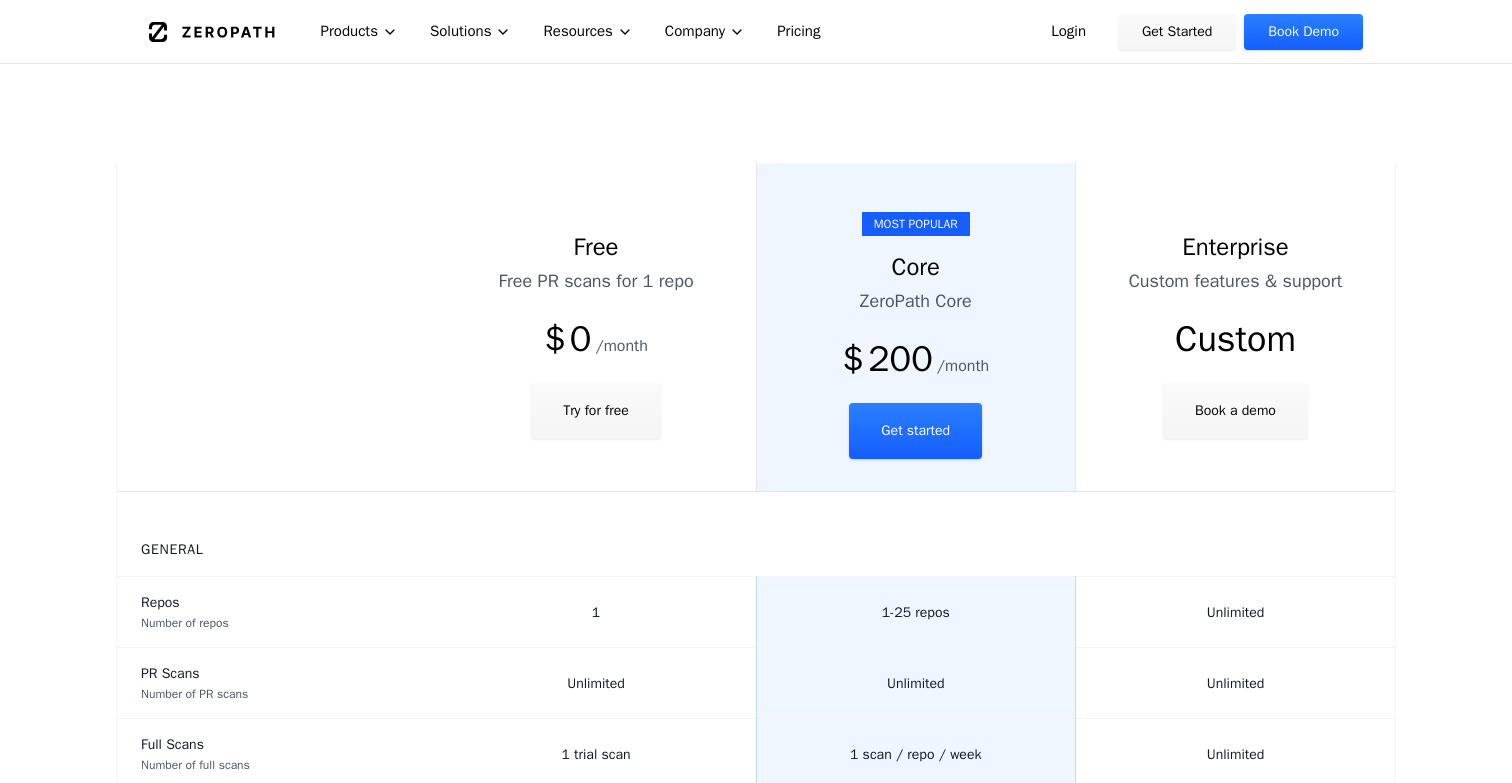 scroll, scrollTop: 424, scrollLeft: 0, axis: vertical 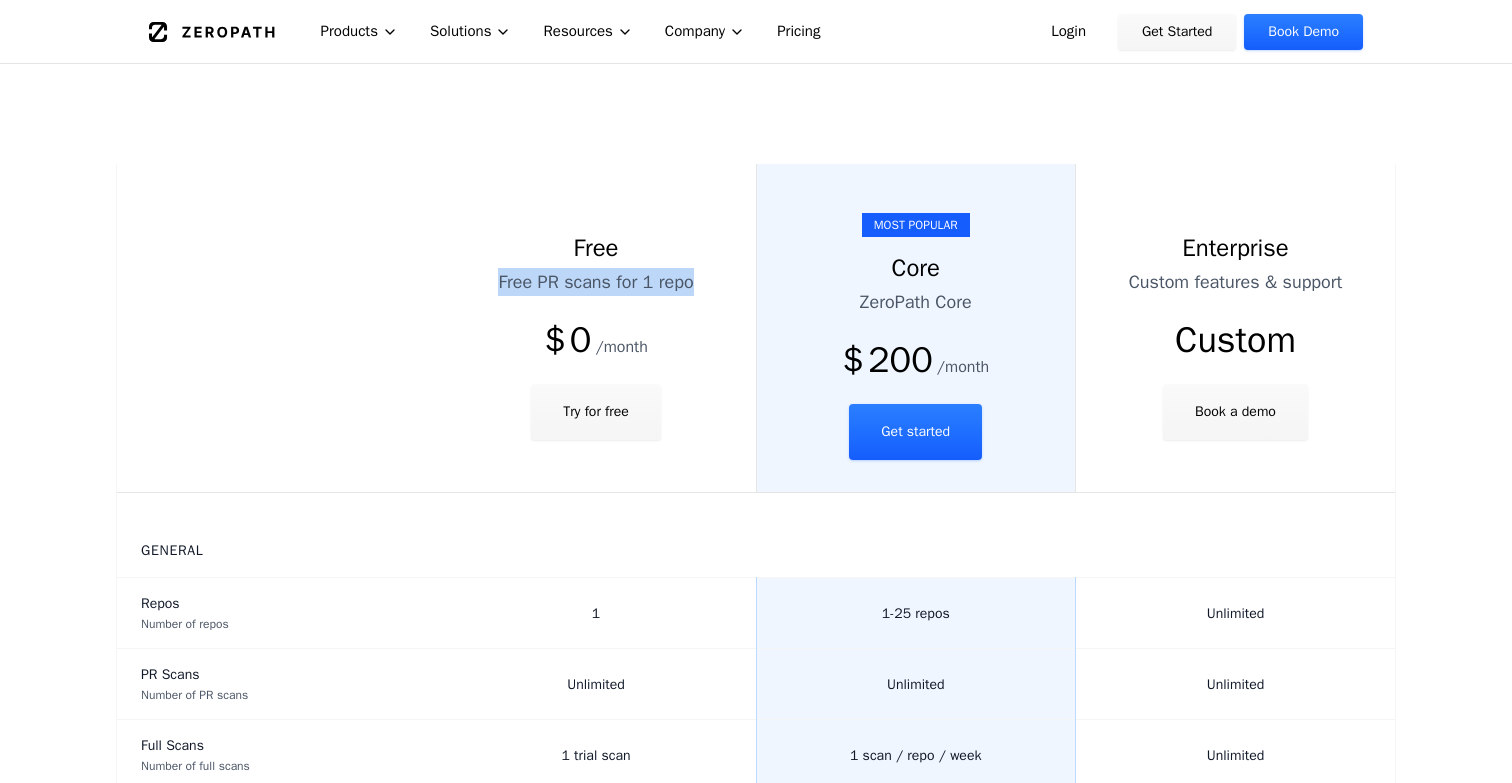 drag, startPoint x: 493, startPoint y: 212, endPoint x: 702, endPoint y: 212, distance: 209 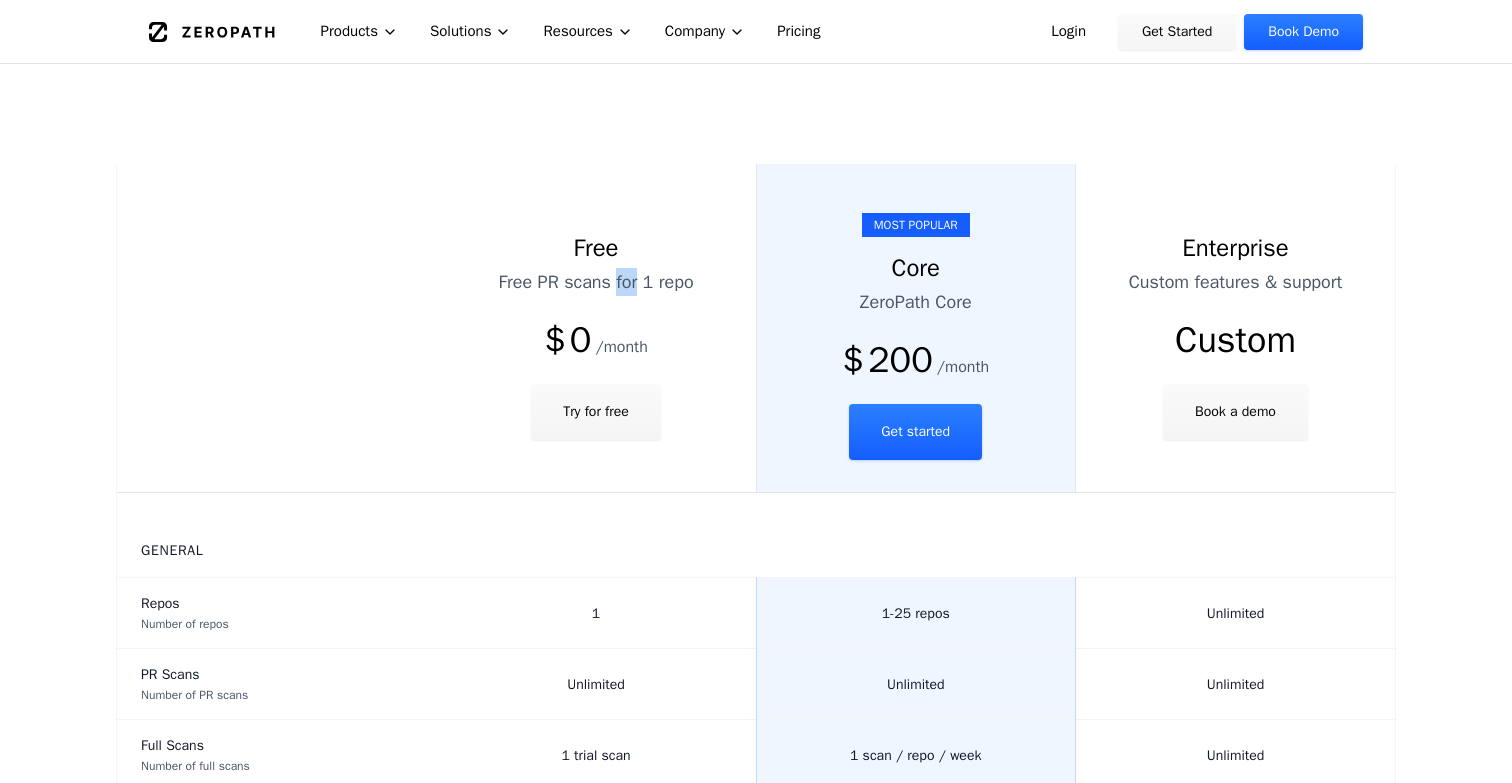 click on "Free PR scans for 1 repo" at bounding box center [596, 282] 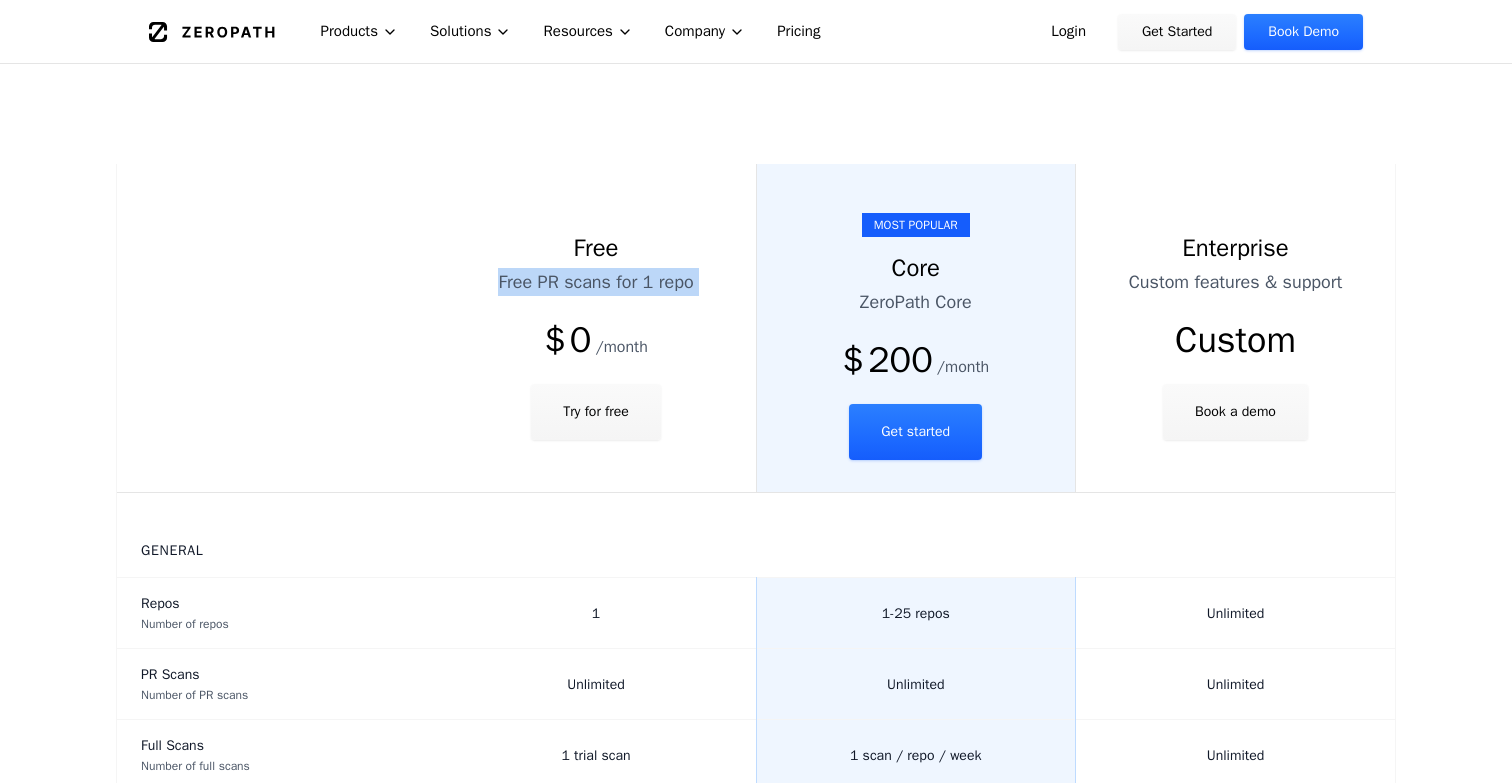 click on "Free PR scans for 1 repo" at bounding box center (596, 282) 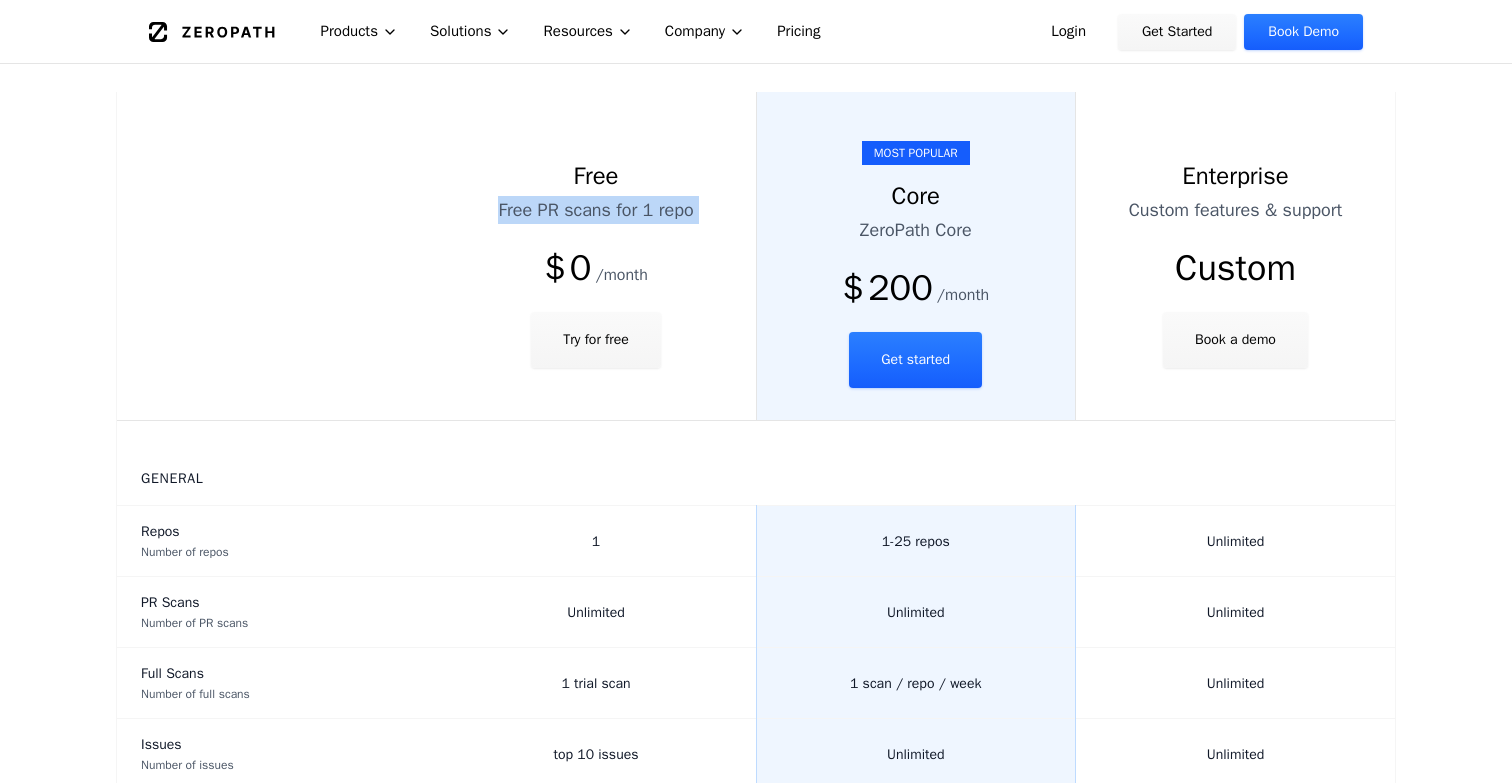 scroll, scrollTop: 499, scrollLeft: 0, axis: vertical 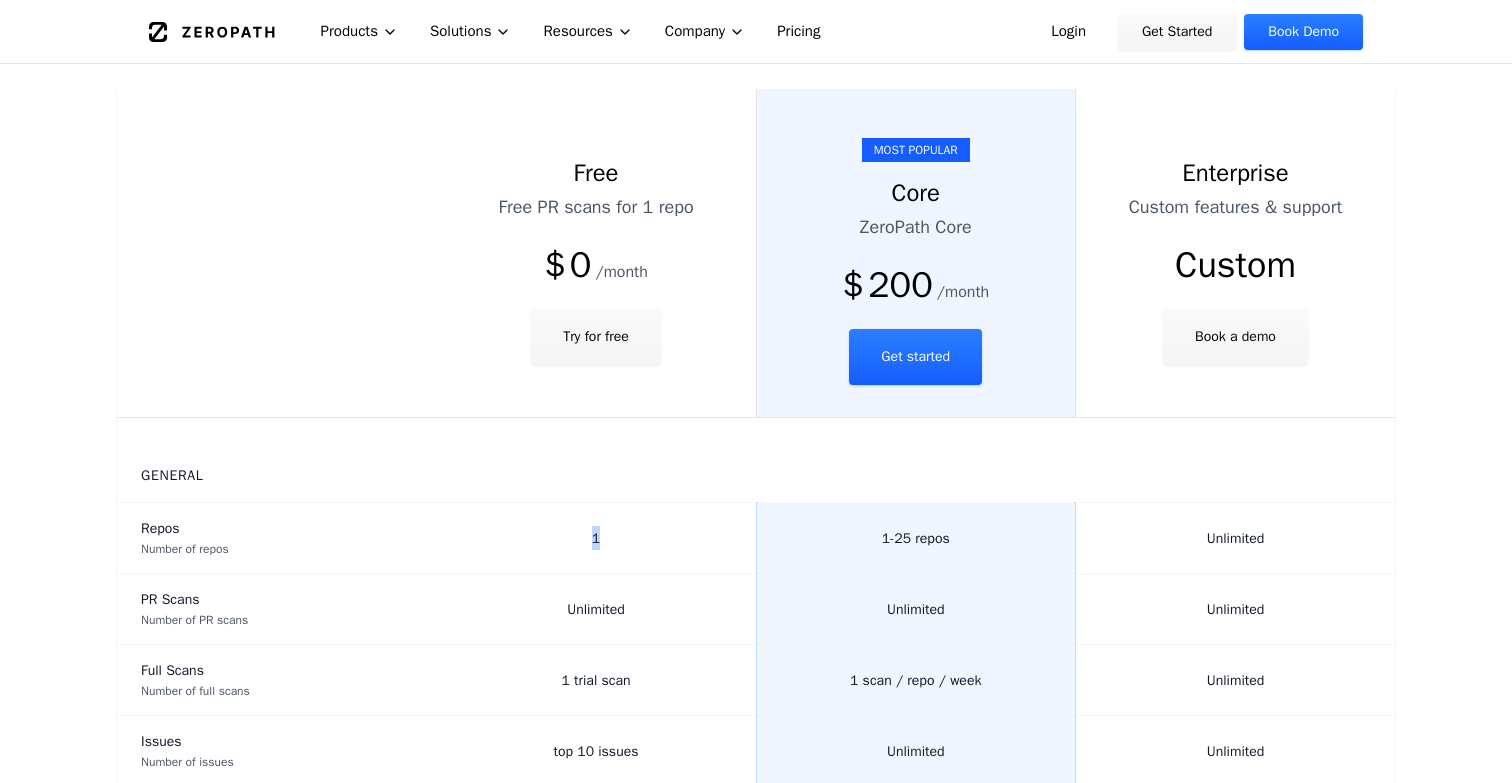 drag, startPoint x: 575, startPoint y: 457, endPoint x: 639, endPoint y: 466, distance: 64.629715 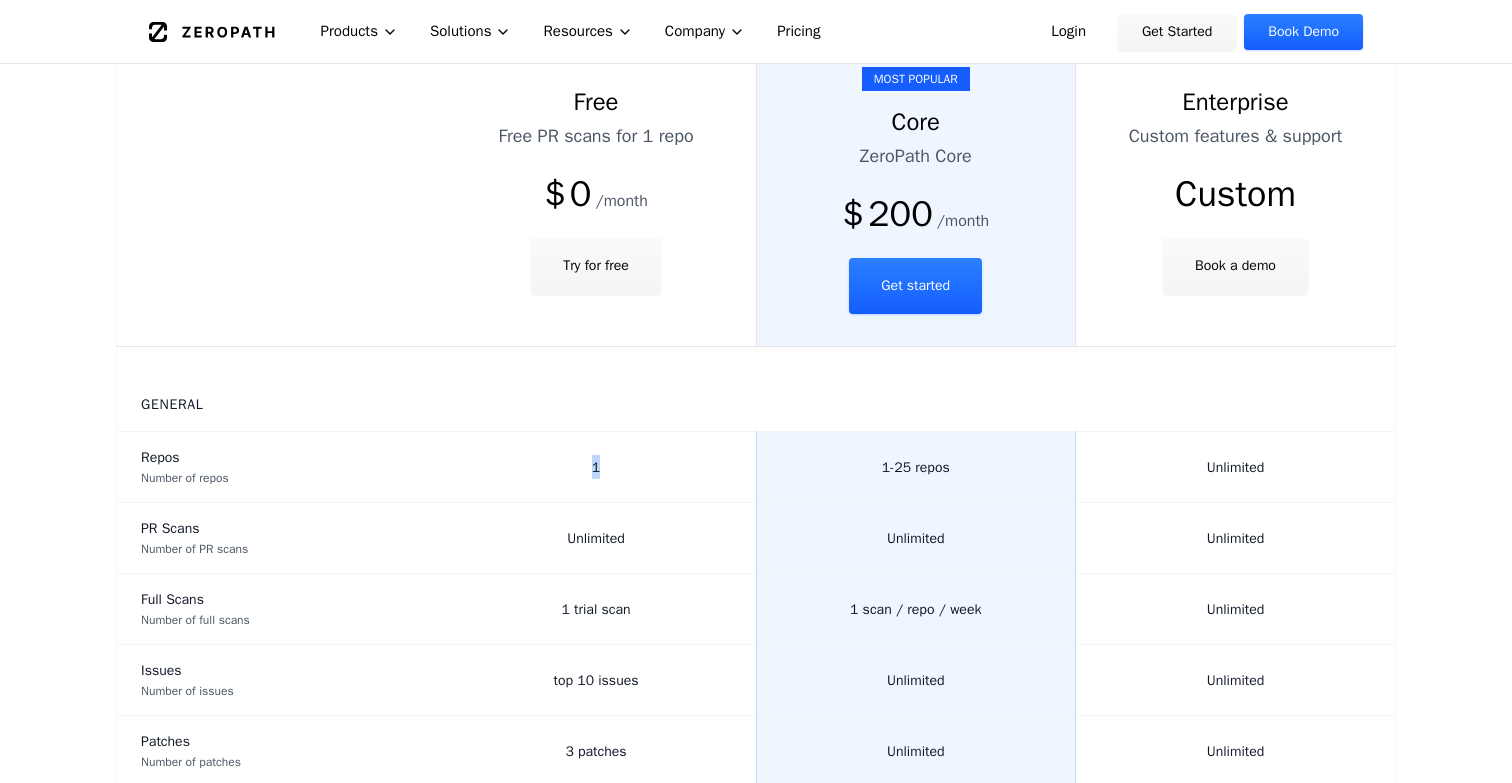 scroll, scrollTop: 573, scrollLeft: 0, axis: vertical 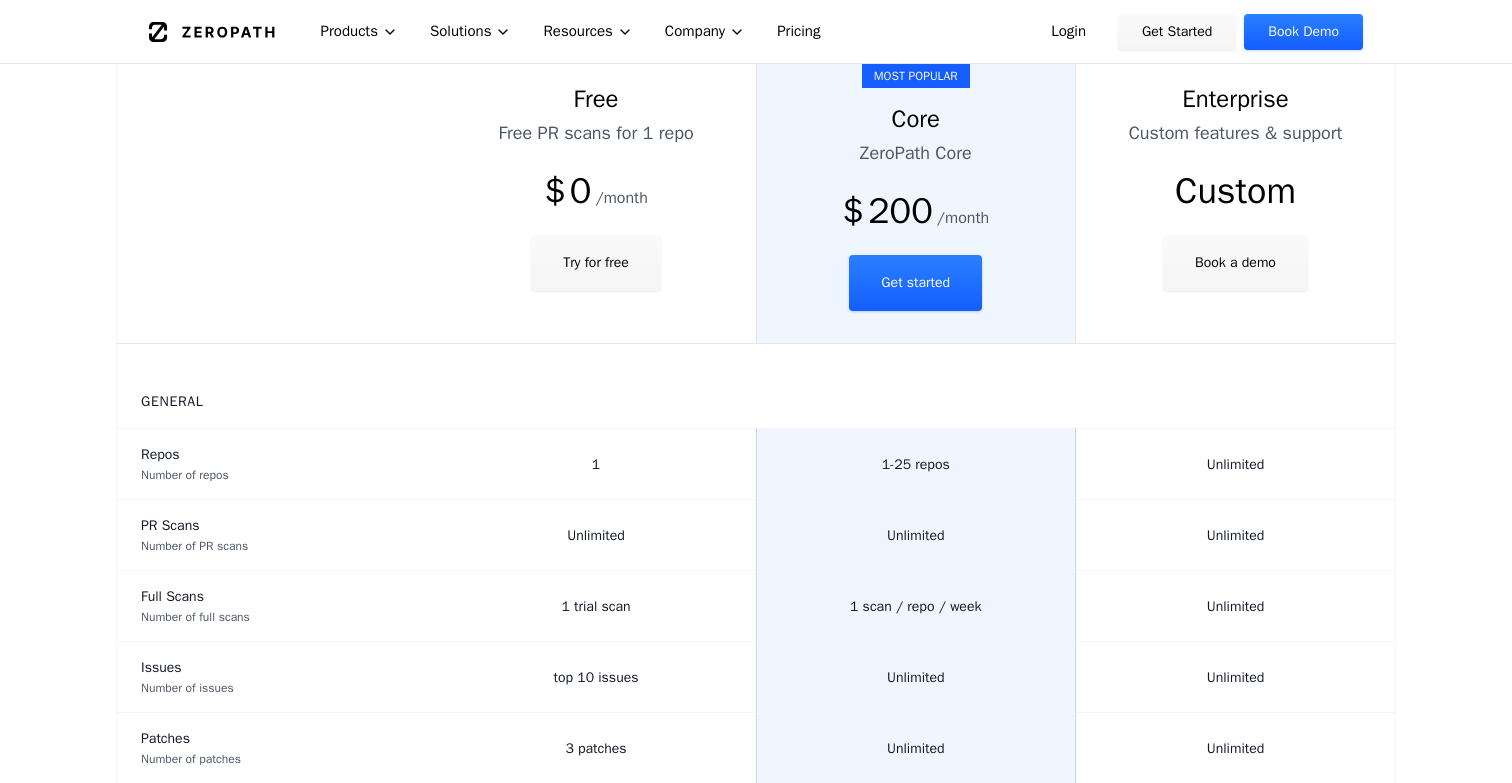 click on "Unlimited" at bounding box center [916, 535] 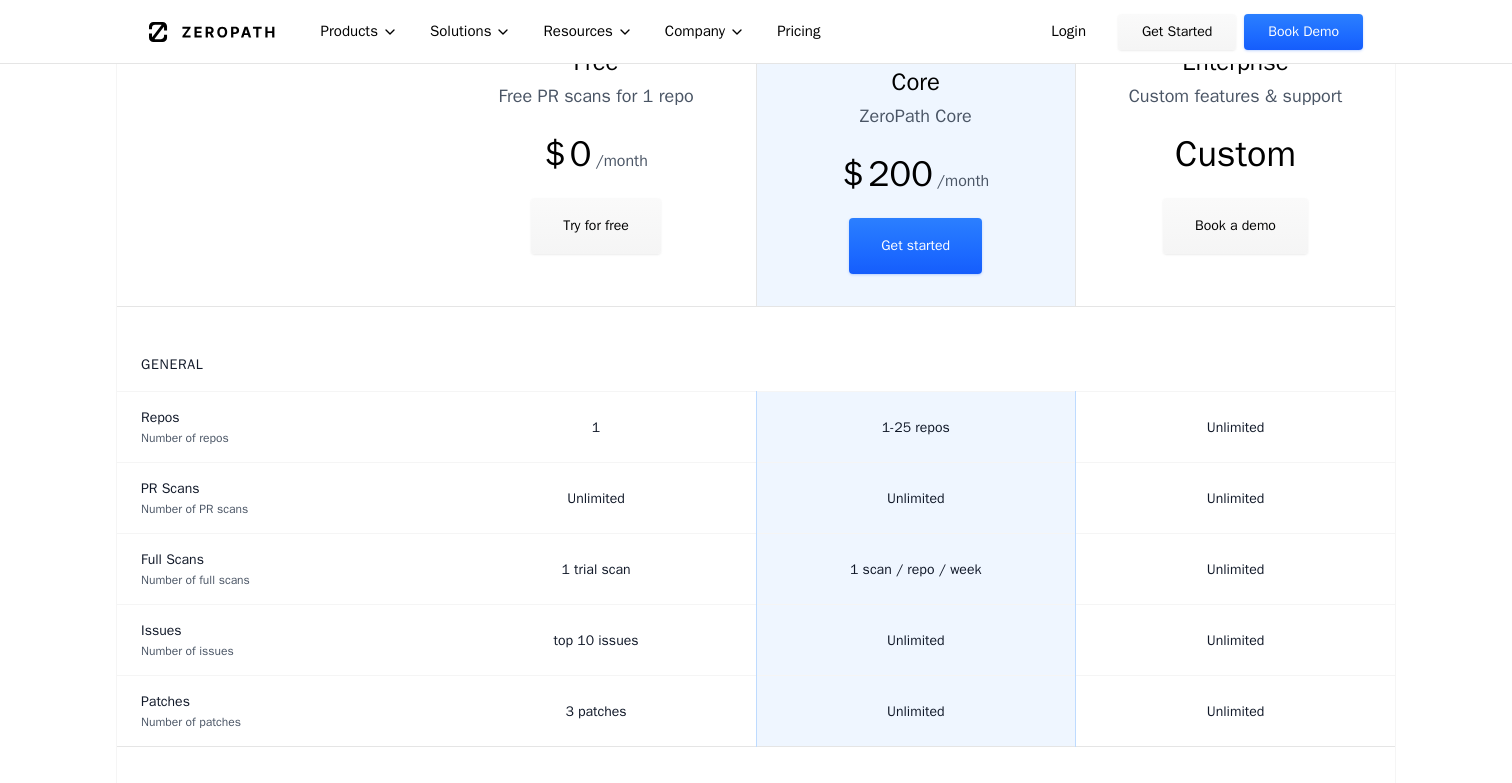 scroll, scrollTop: 619, scrollLeft: 0, axis: vertical 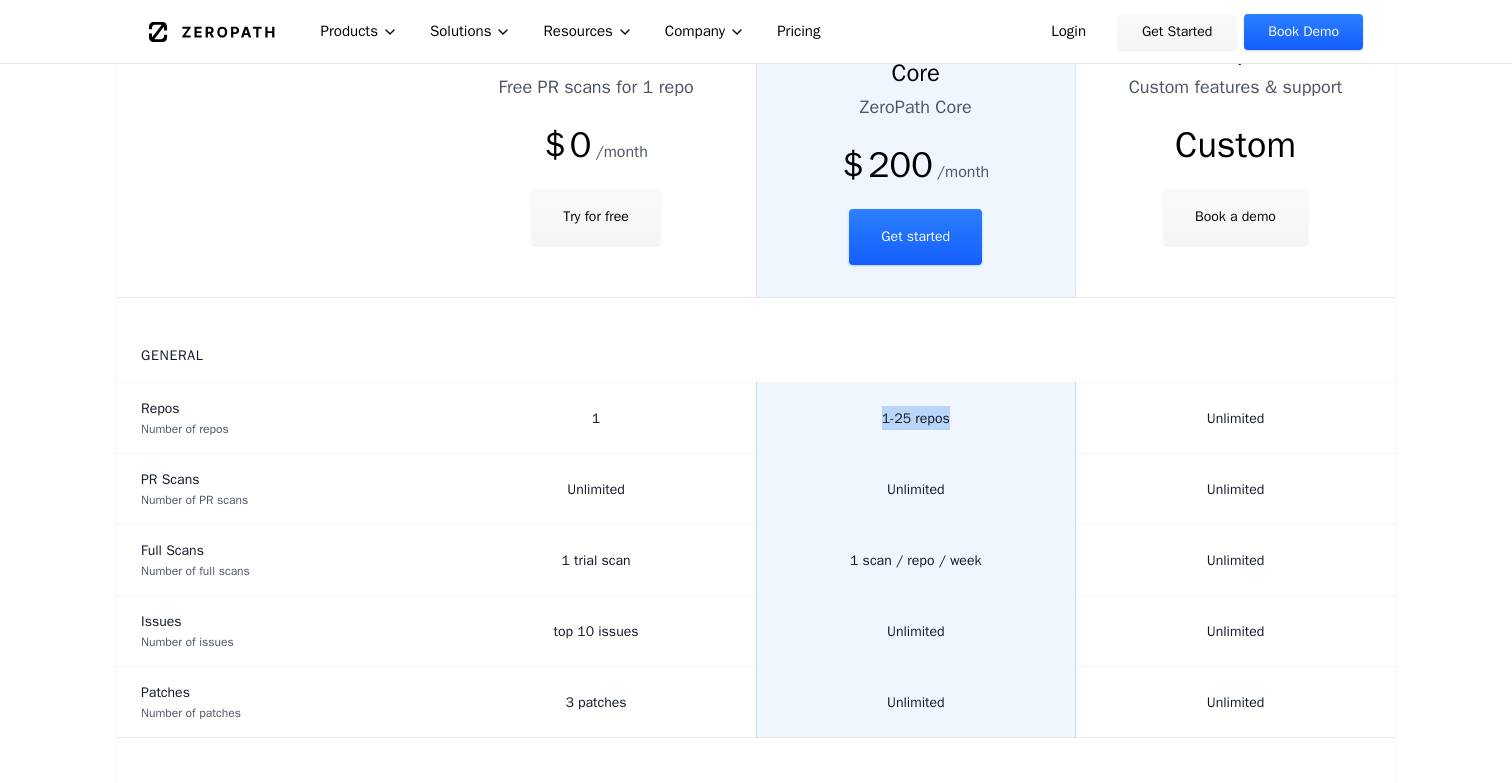 drag, startPoint x: 877, startPoint y: 343, endPoint x: 978, endPoint y: 343, distance: 101 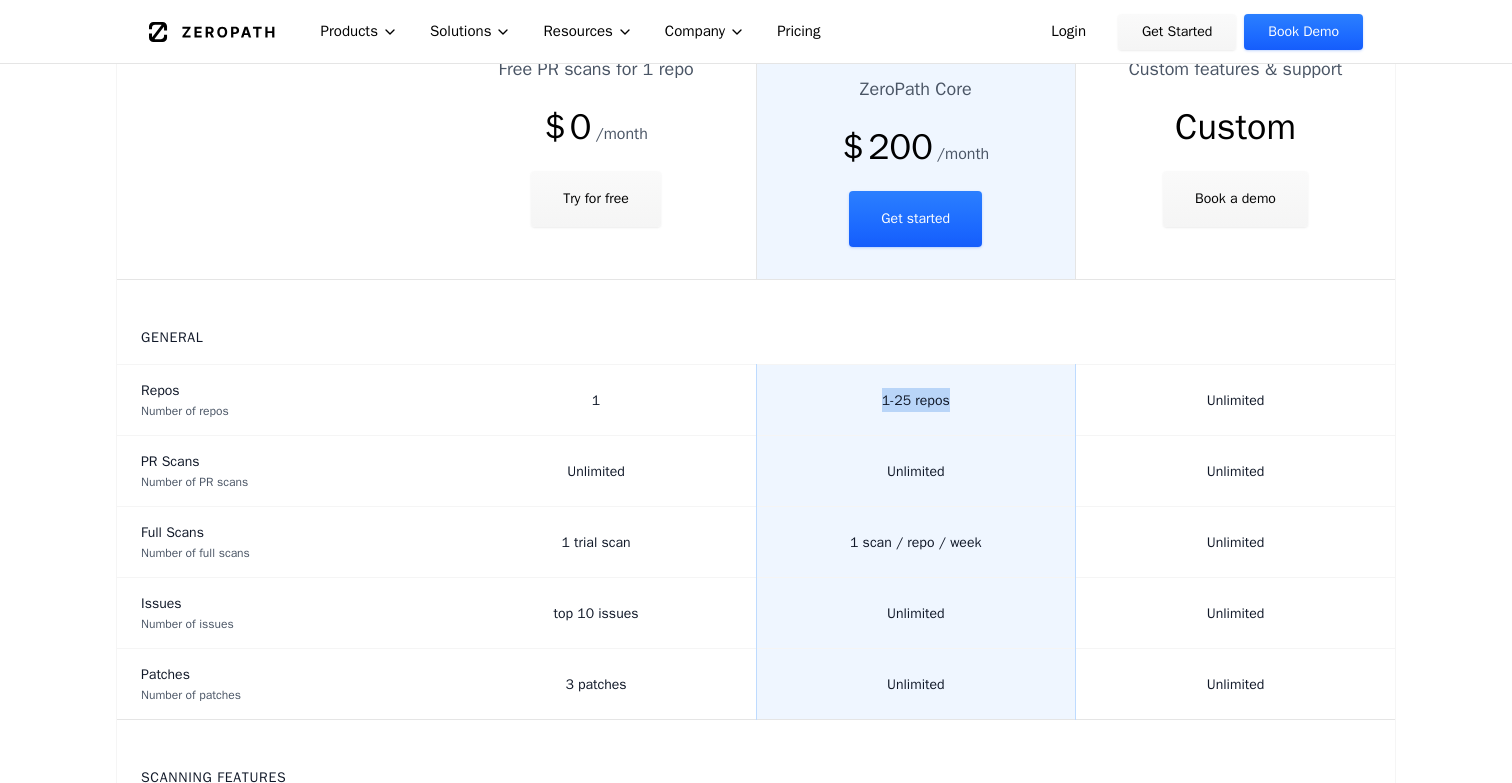 scroll, scrollTop: 638, scrollLeft: 0, axis: vertical 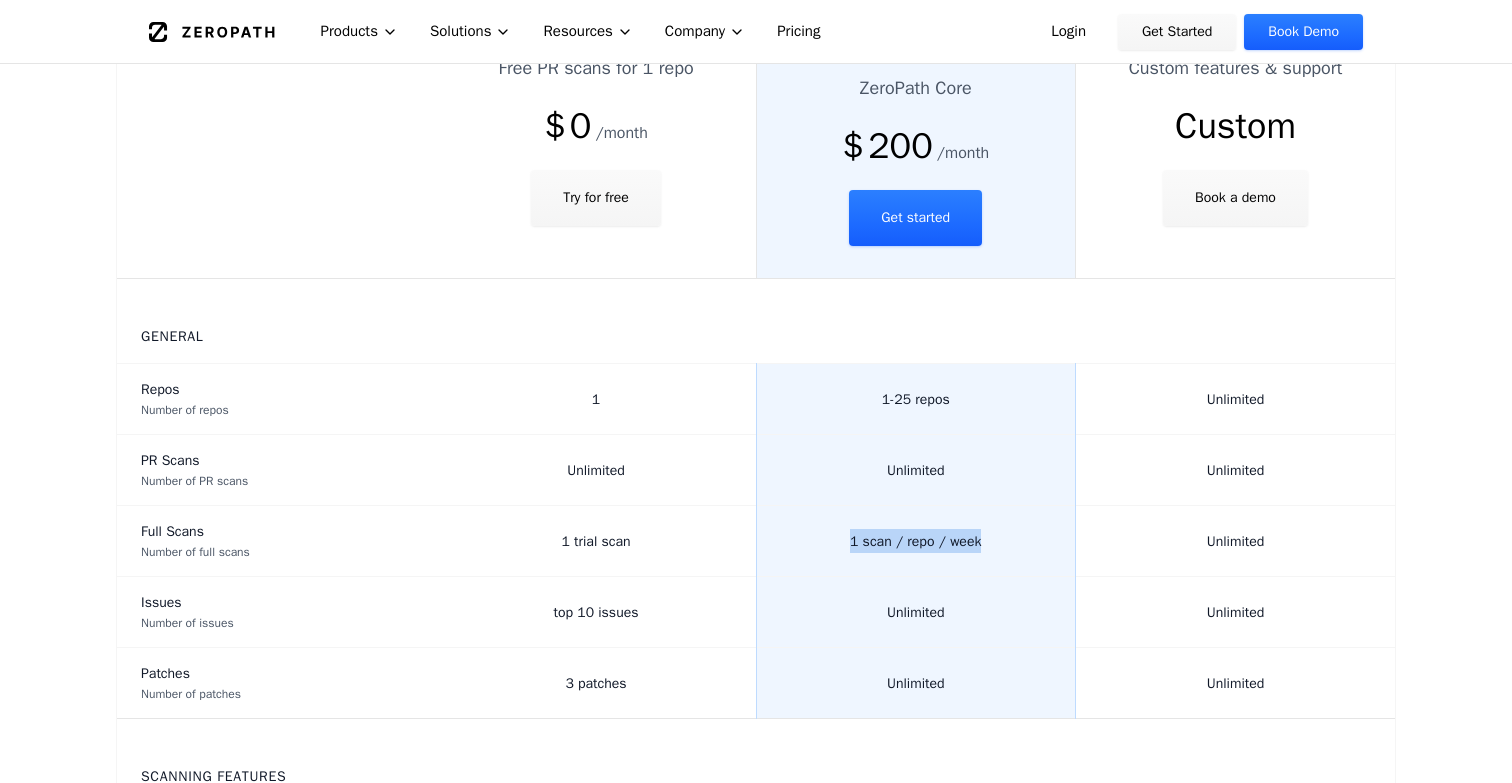 drag, startPoint x: 827, startPoint y: 466, endPoint x: 1020, endPoint y: 464, distance: 193.01036 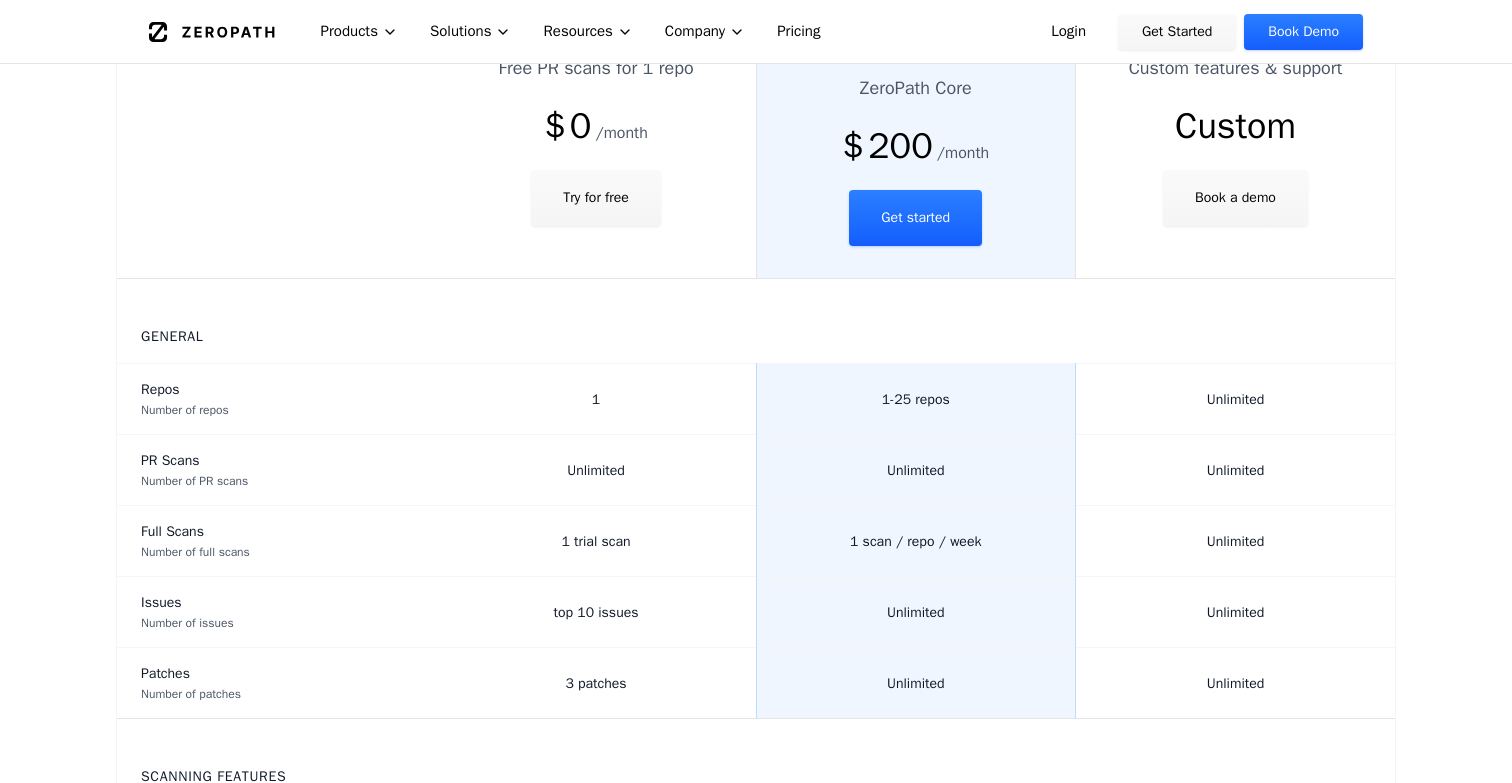 drag, startPoint x: 1021, startPoint y: 470, endPoint x: 869, endPoint y: 484, distance: 152.64337 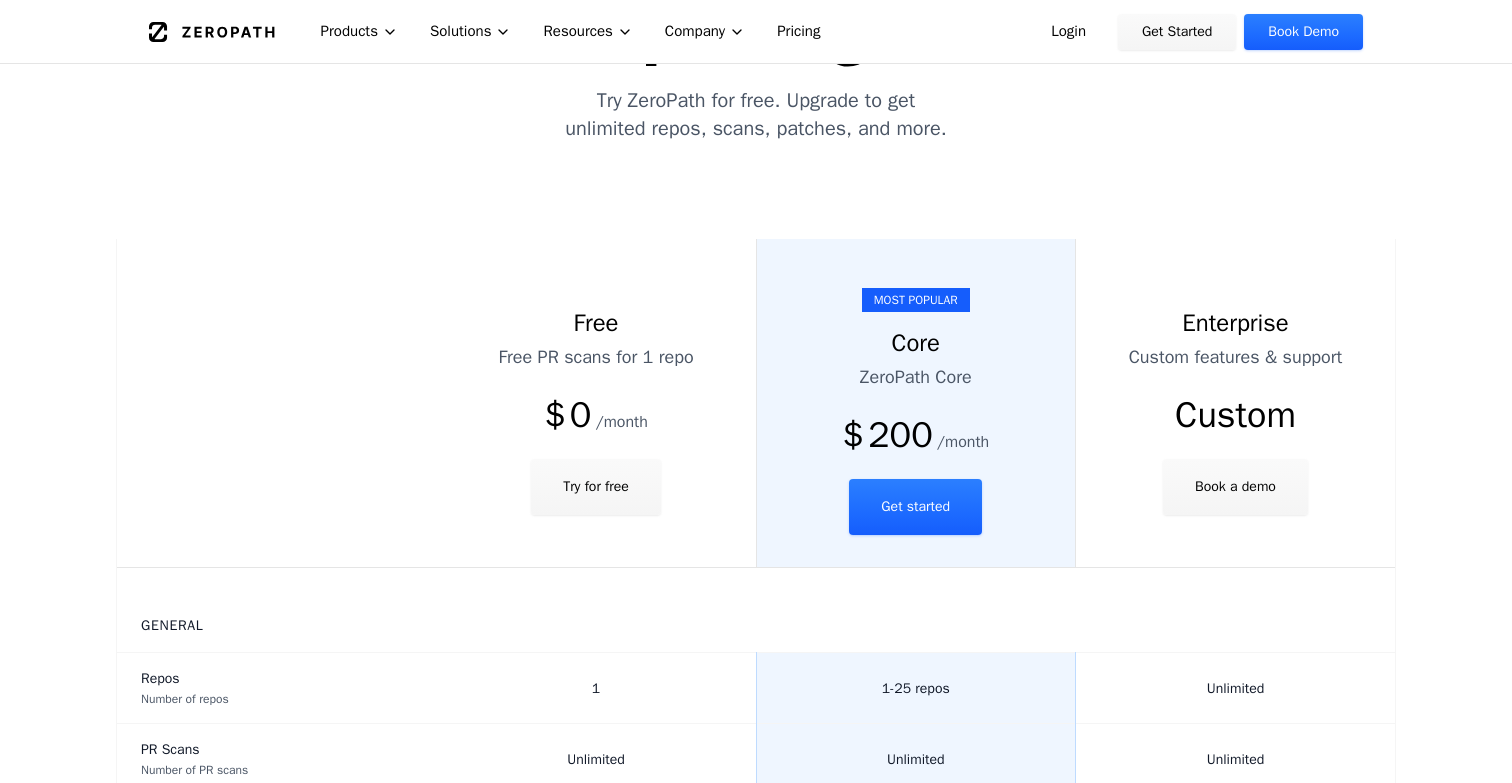 scroll, scrollTop: 318, scrollLeft: 0, axis: vertical 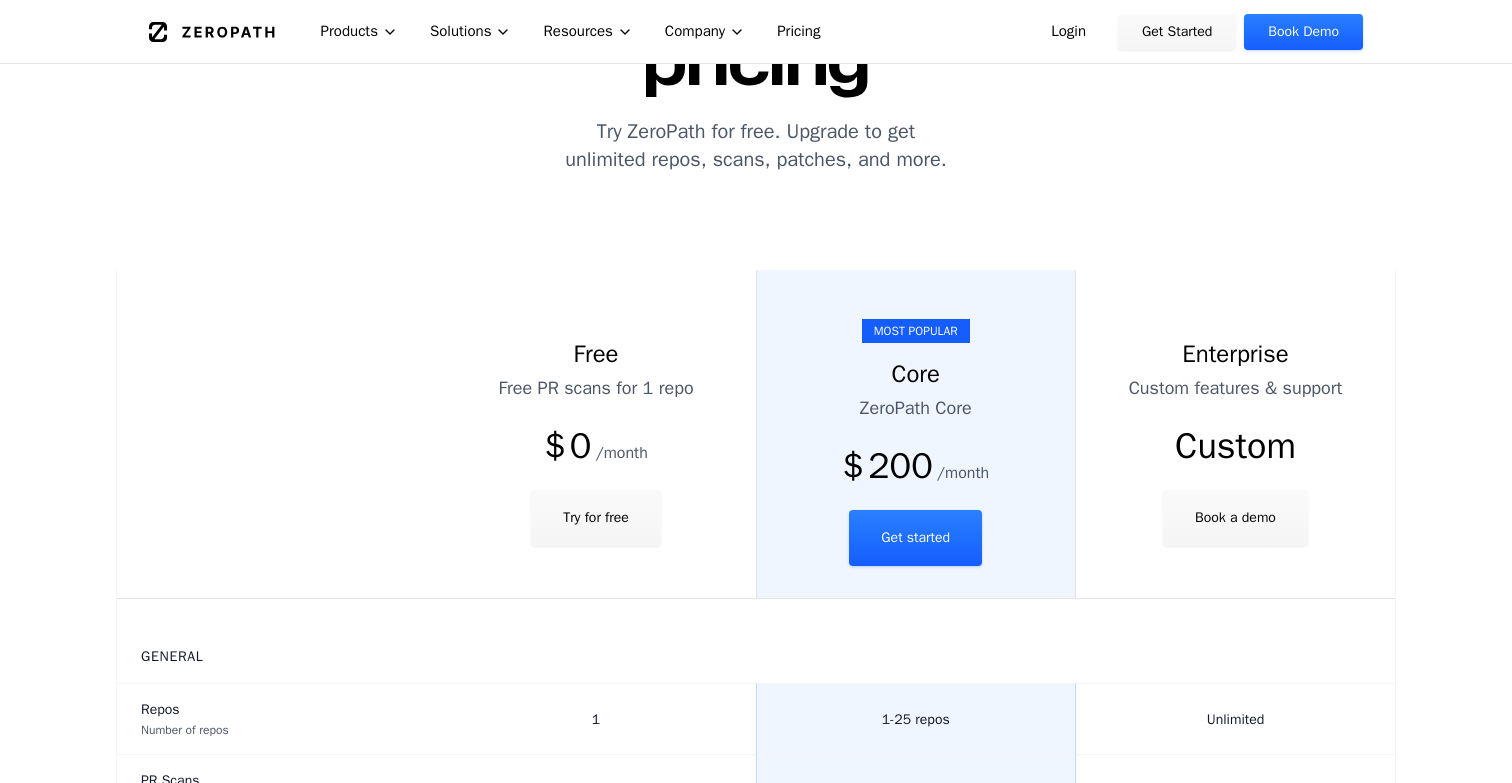 click on "Get started" at bounding box center (915, 538) 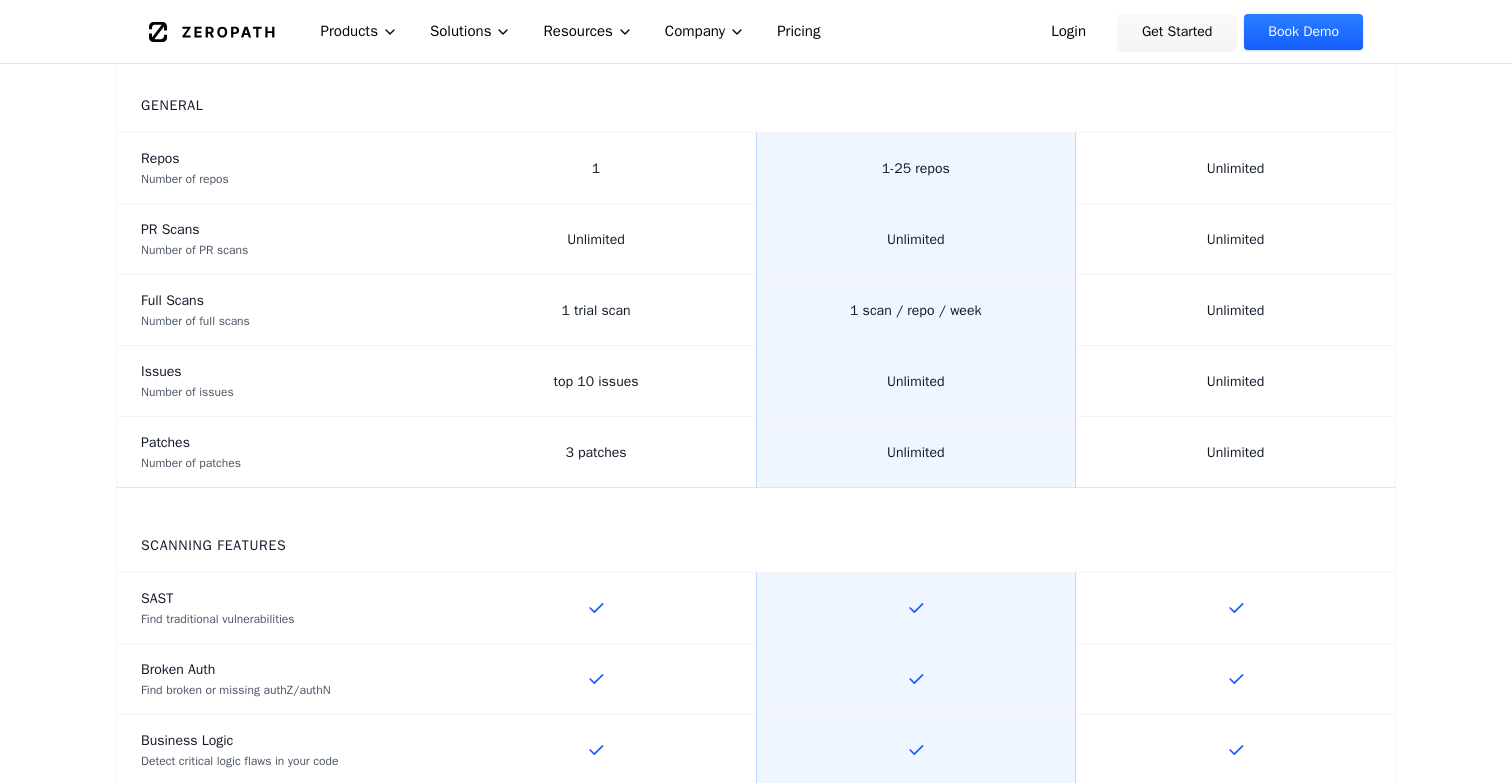 scroll, scrollTop: 1011, scrollLeft: 0, axis: vertical 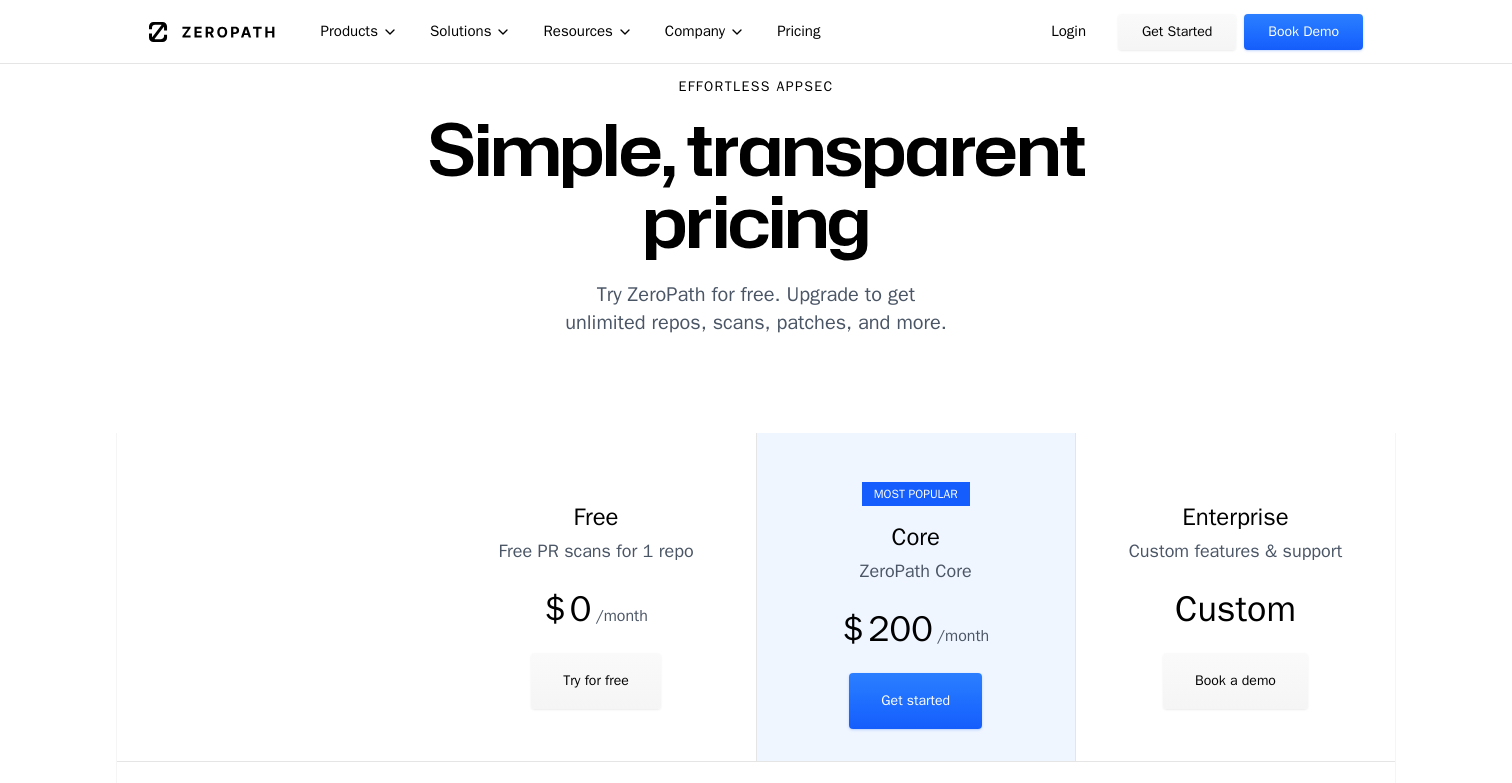 click on "ZeroPath Products Solutions Resources Company Pricing" at bounding box center [588, 31] 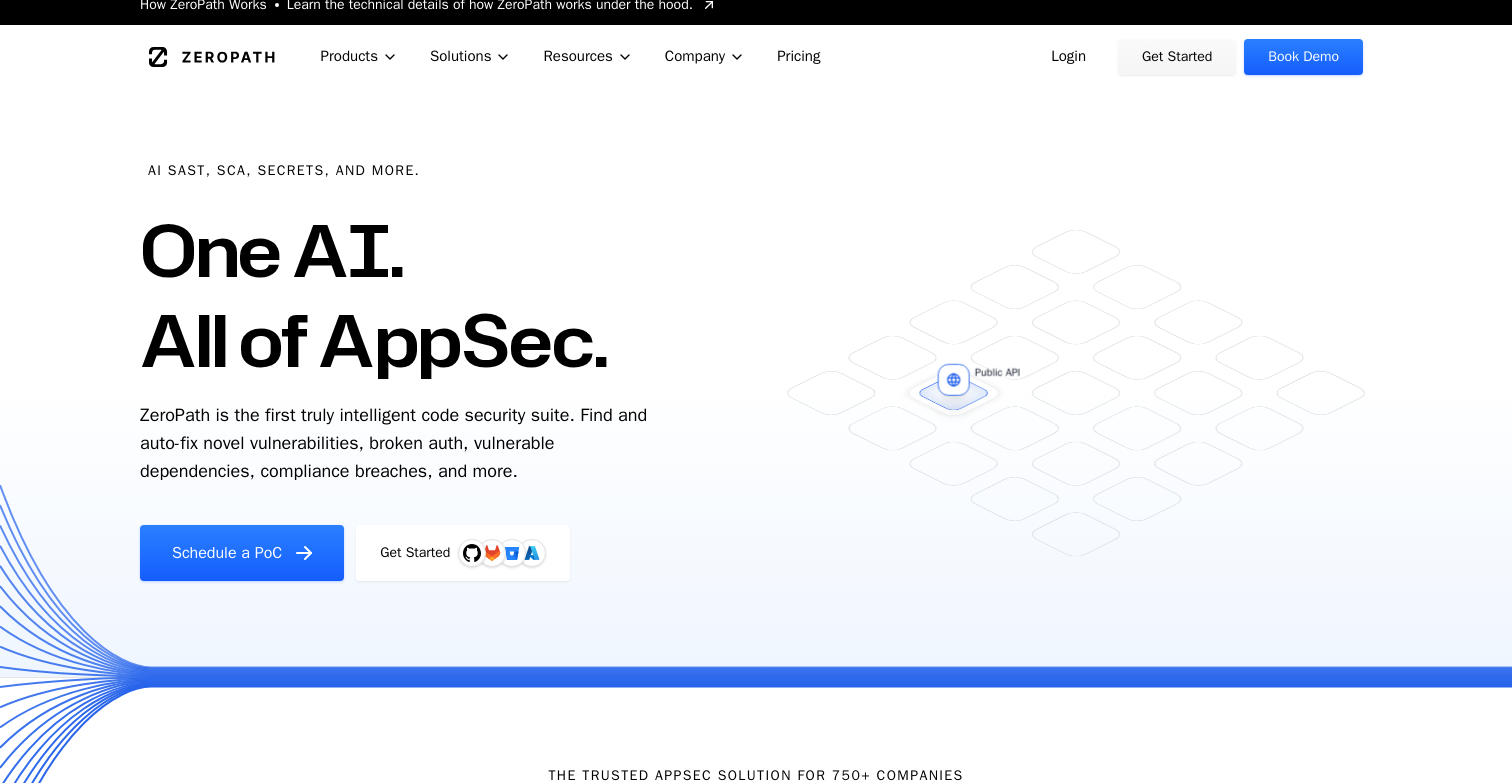scroll, scrollTop: 17, scrollLeft: 0, axis: vertical 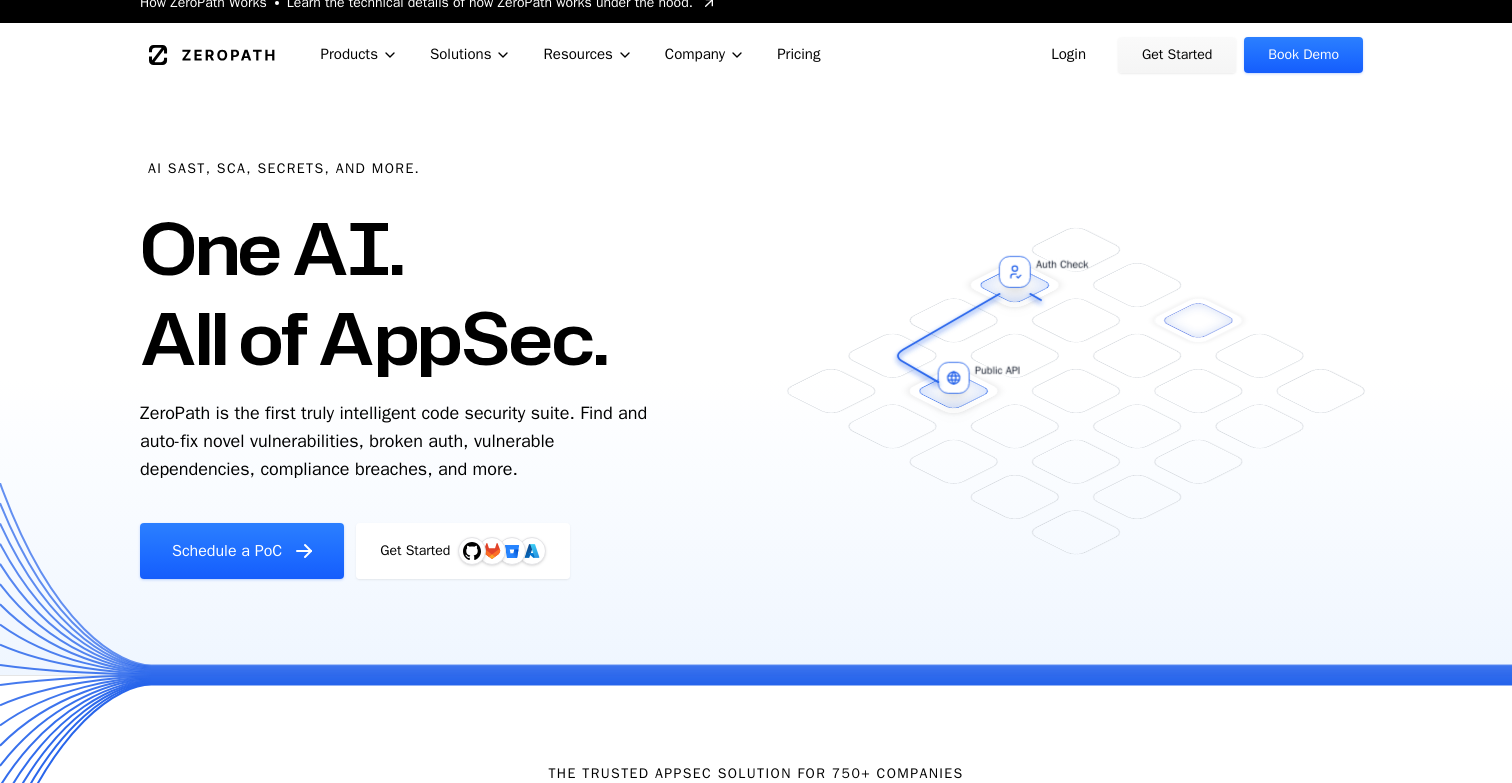 click on "ZeroPath is the first truly intelligent code security suite. Find and auto-fix novel vulnerabilities, broken auth, vulnerable dependencies, compliance breaches, and more." at bounding box center (396, 441) 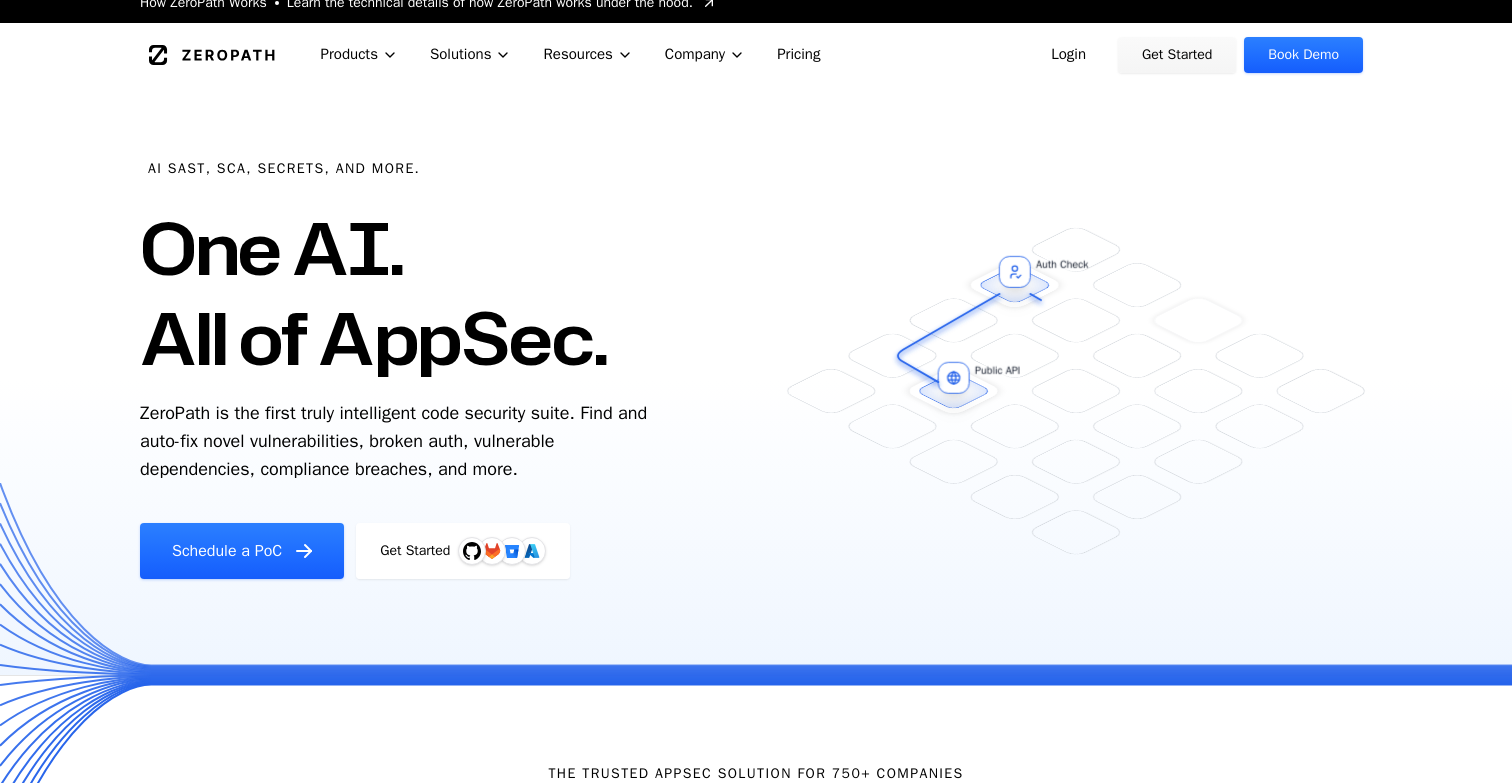click on "ZeroPath is the first truly intelligent code security suite. Find and auto-fix novel vulnerabilities, broken auth, vulnerable dependencies, compliance breaches, and more." at bounding box center [396, 441] 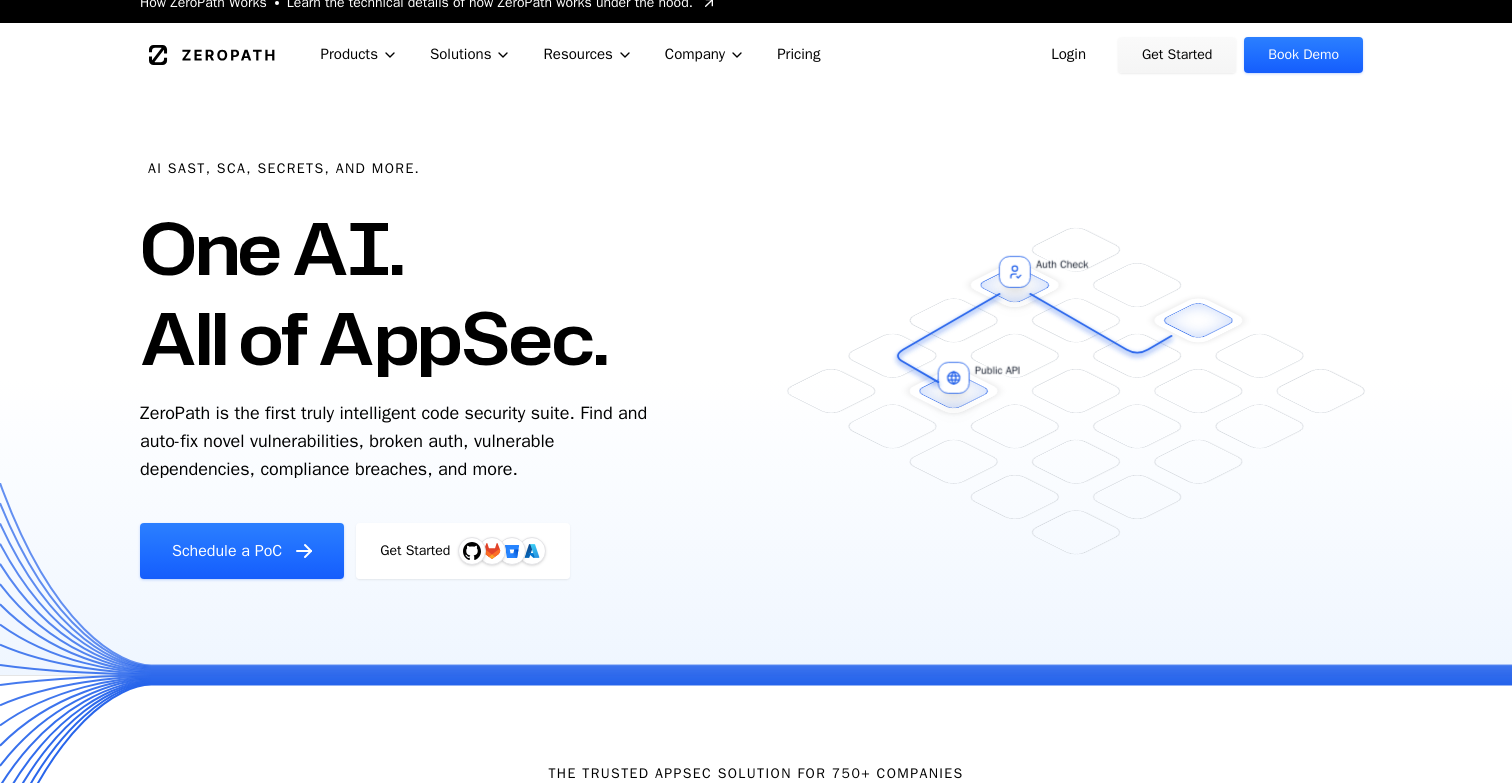 click on "ZeroPath is the first truly intelligent code security suite. Find and auto-fix novel vulnerabilities, broken auth, vulnerable dependencies, compliance breaches, and more." at bounding box center (396, 441) 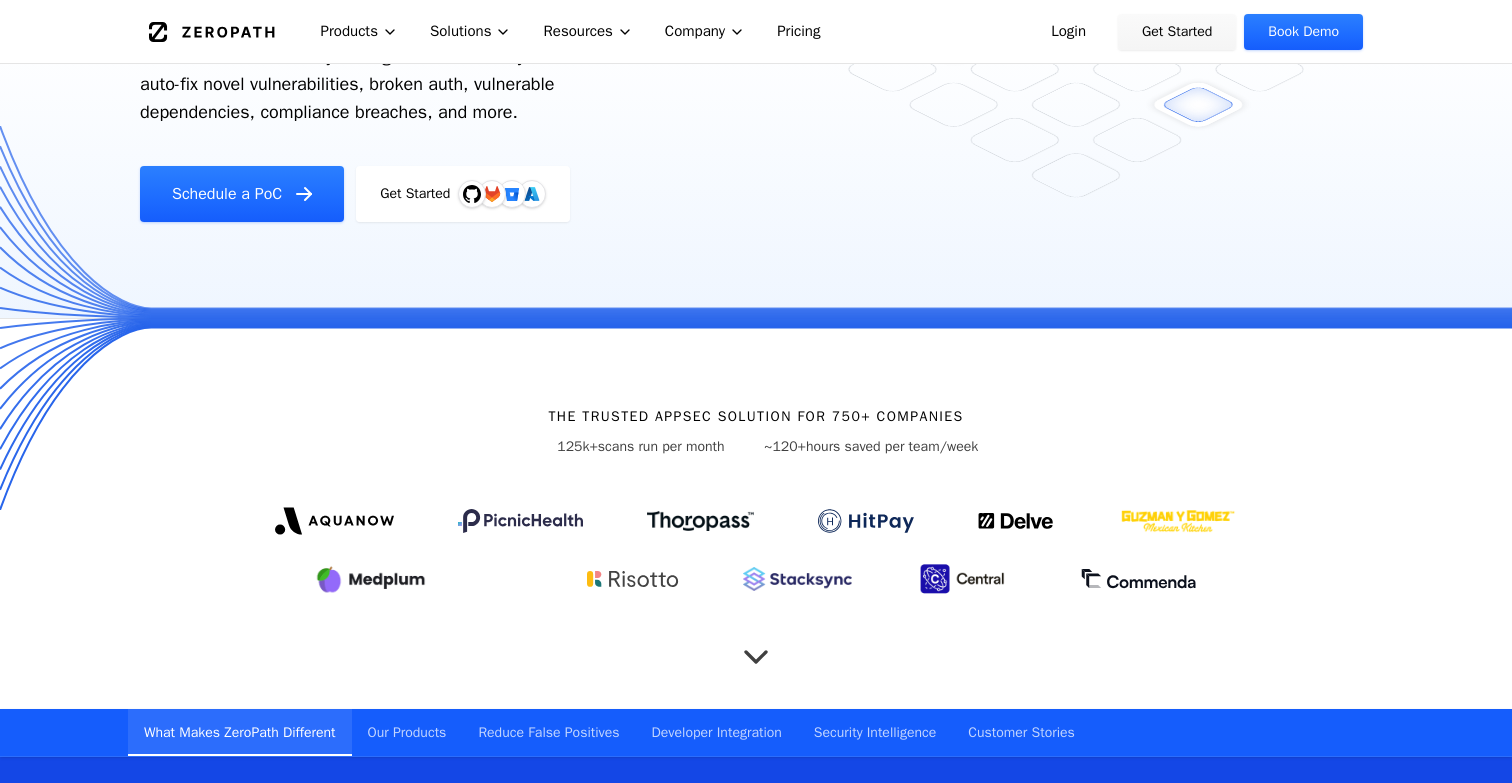 scroll, scrollTop: 377, scrollLeft: 0, axis: vertical 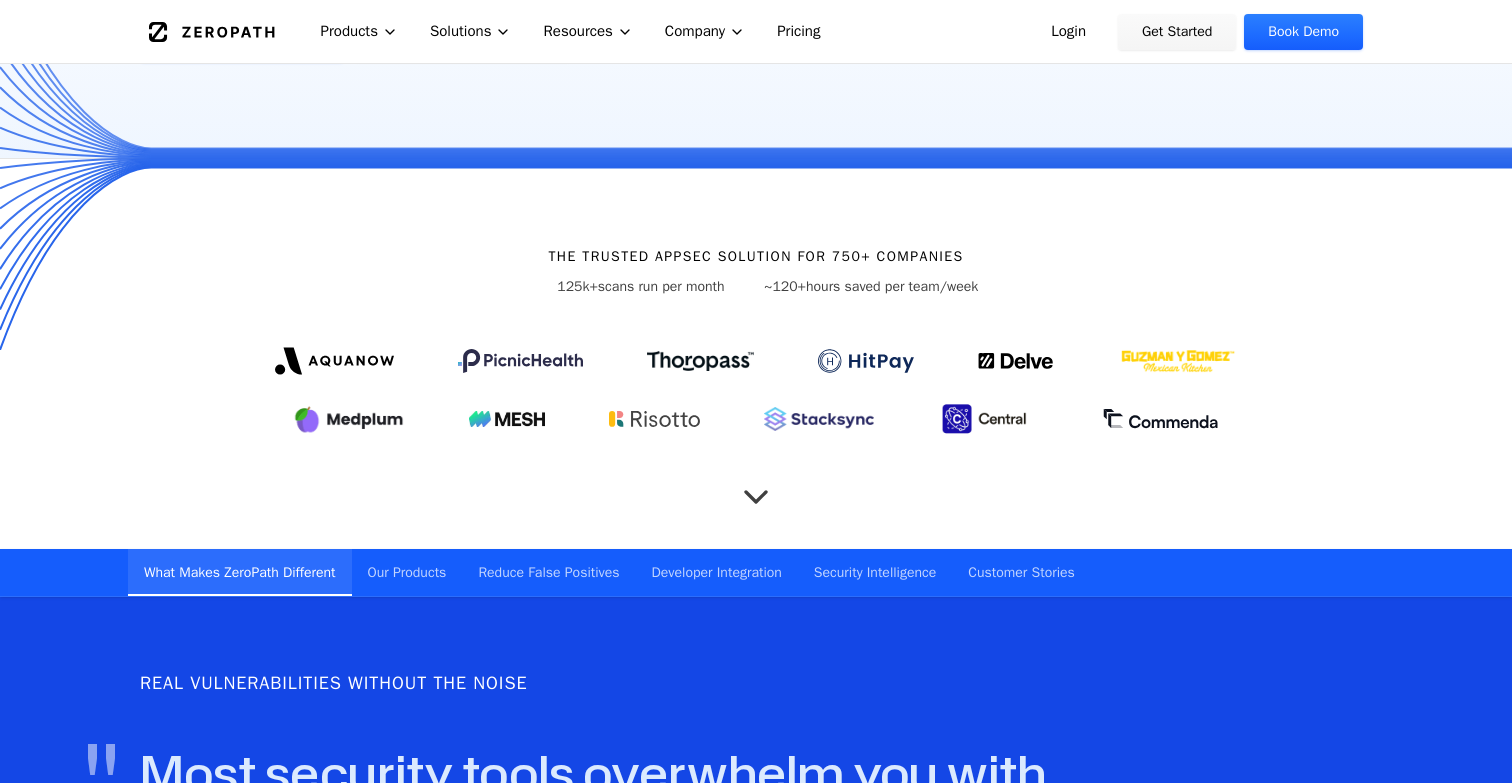 click on "Our Products" at bounding box center [407, 572] 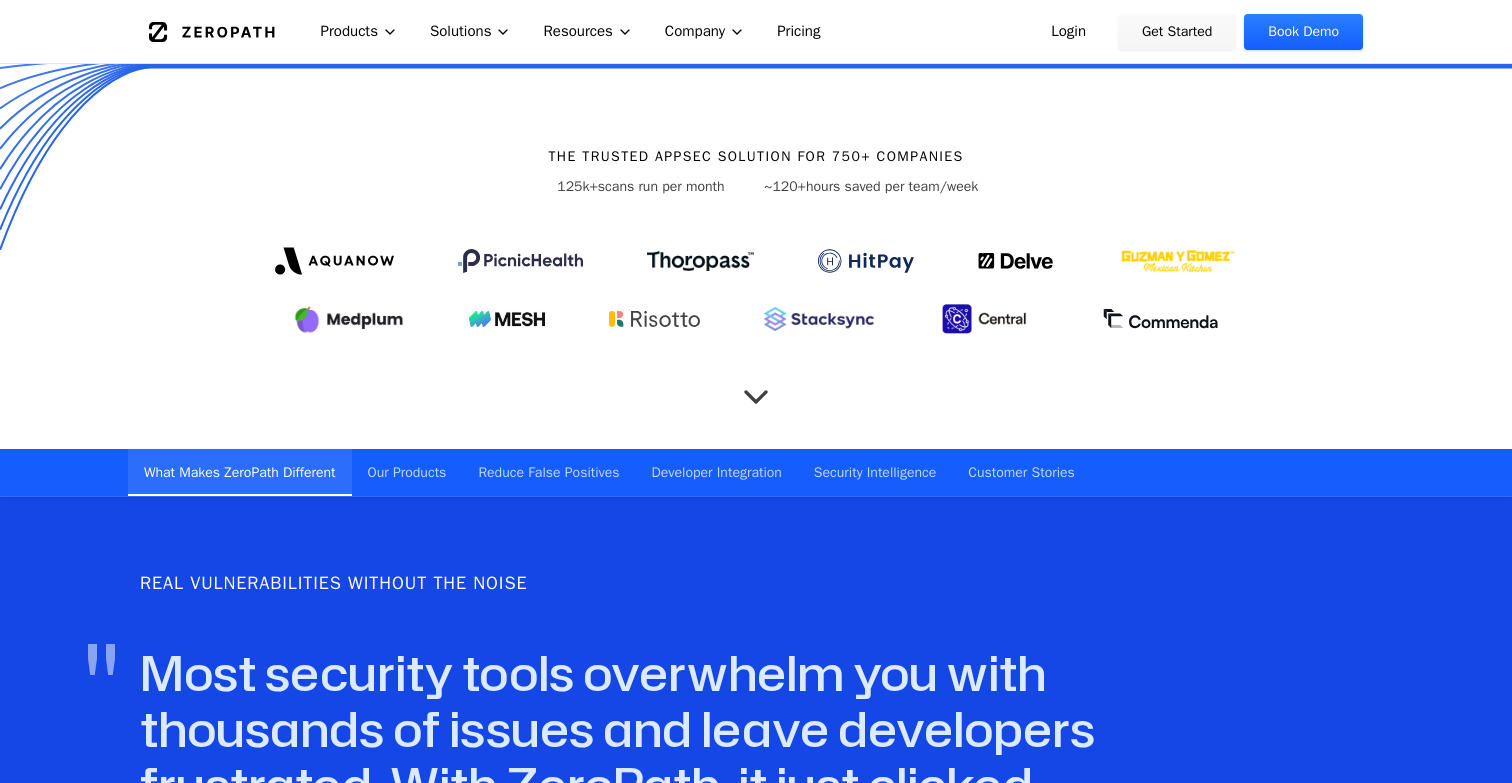 scroll, scrollTop: 564, scrollLeft: 0, axis: vertical 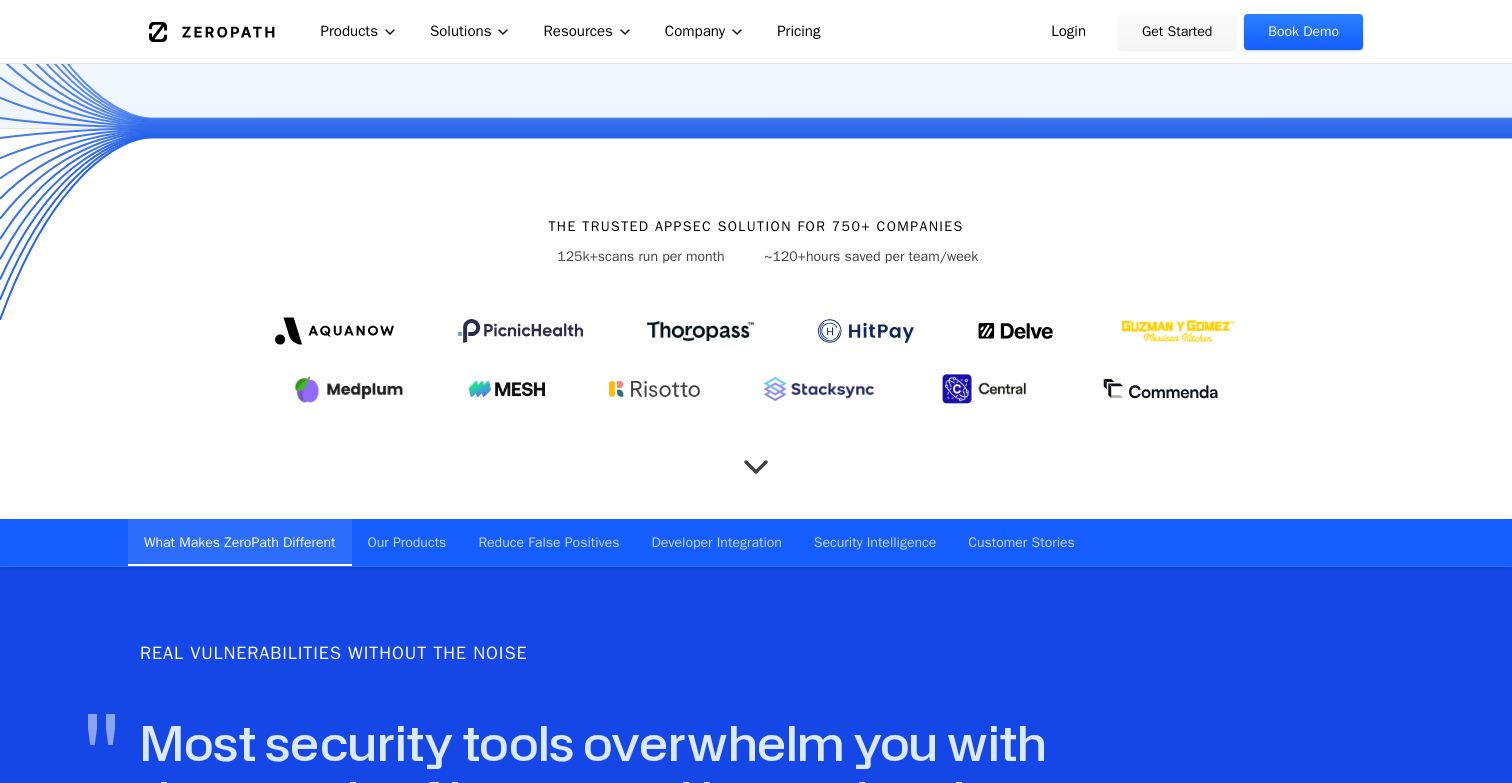 click 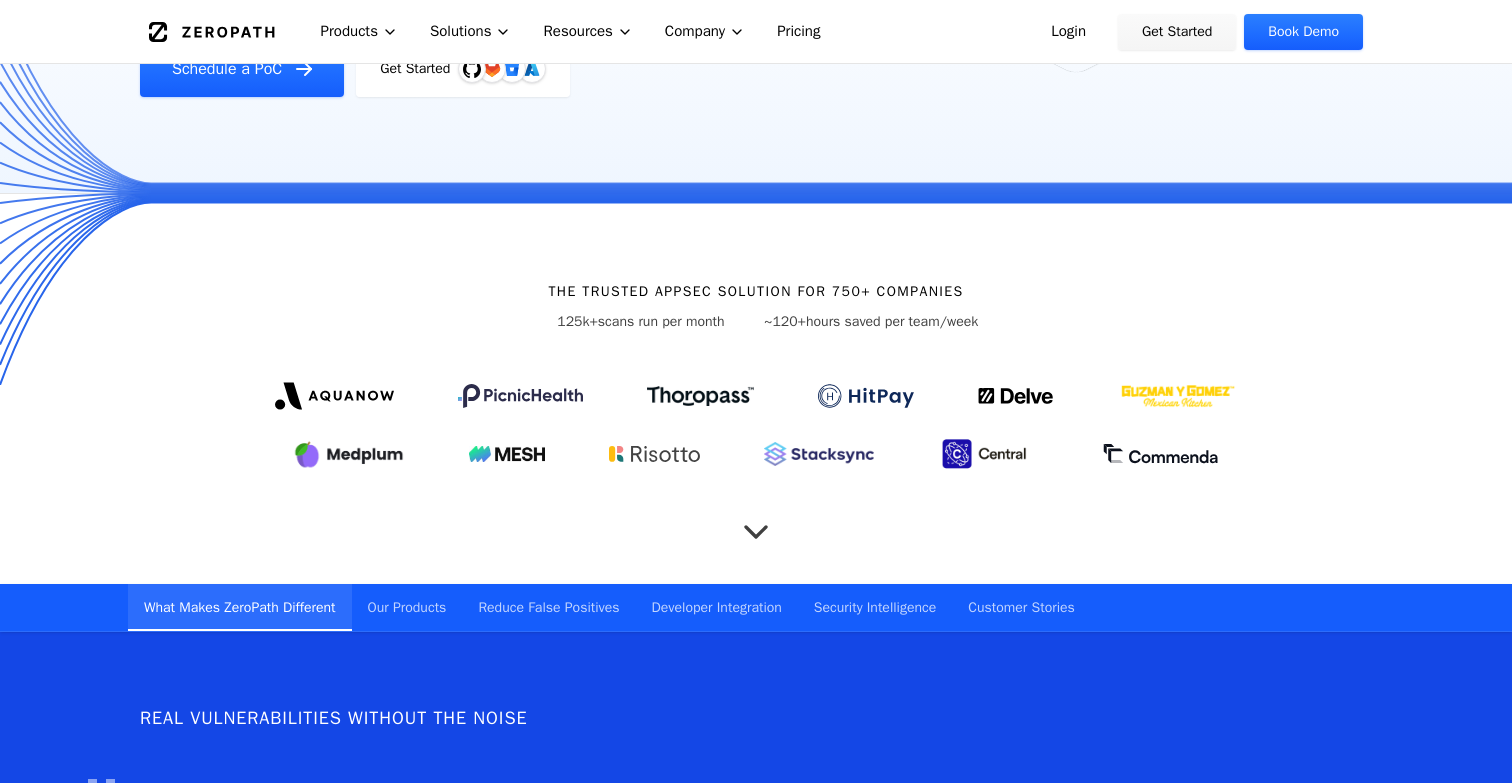 scroll, scrollTop: 517, scrollLeft: 0, axis: vertical 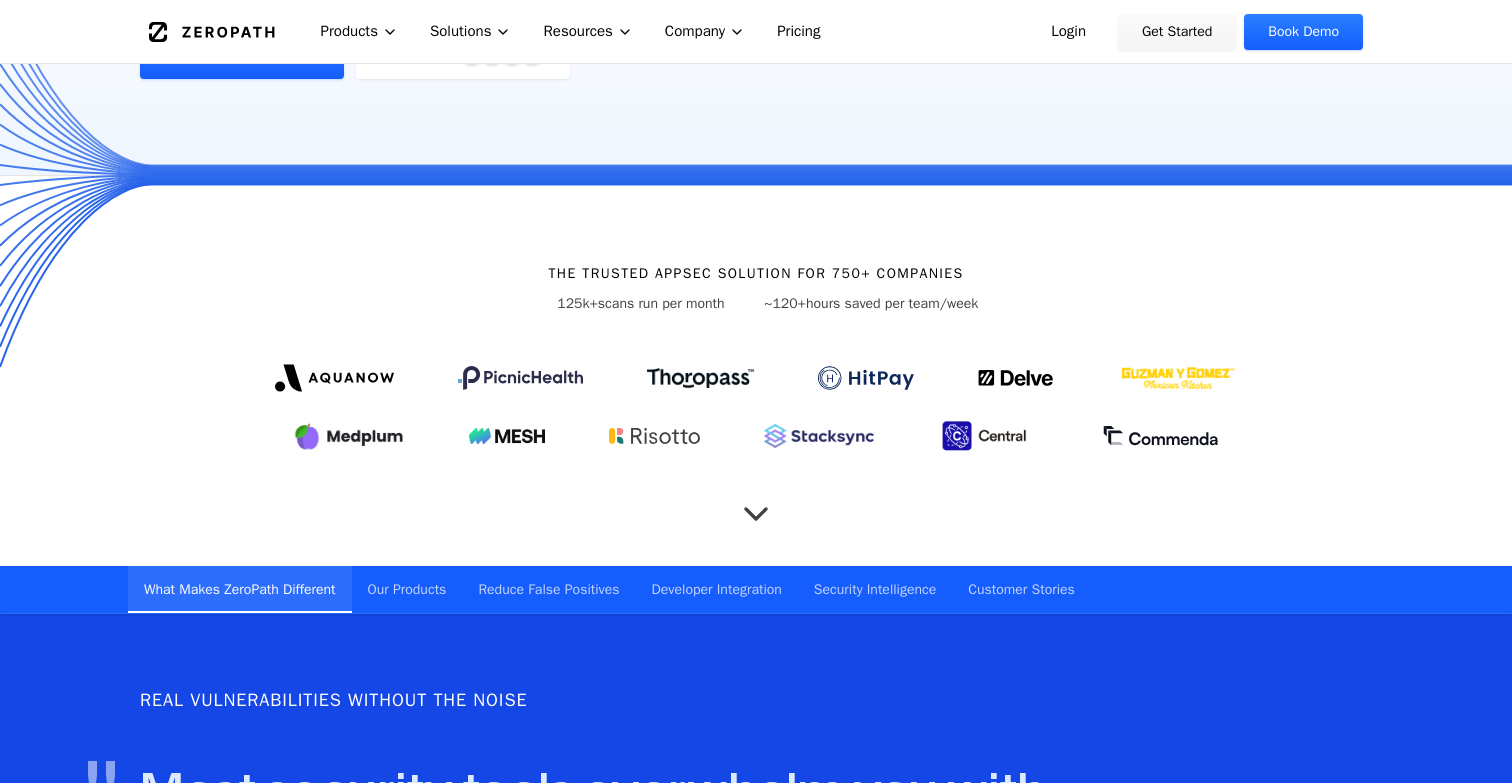 click on "Our Products" at bounding box center [407, 589] 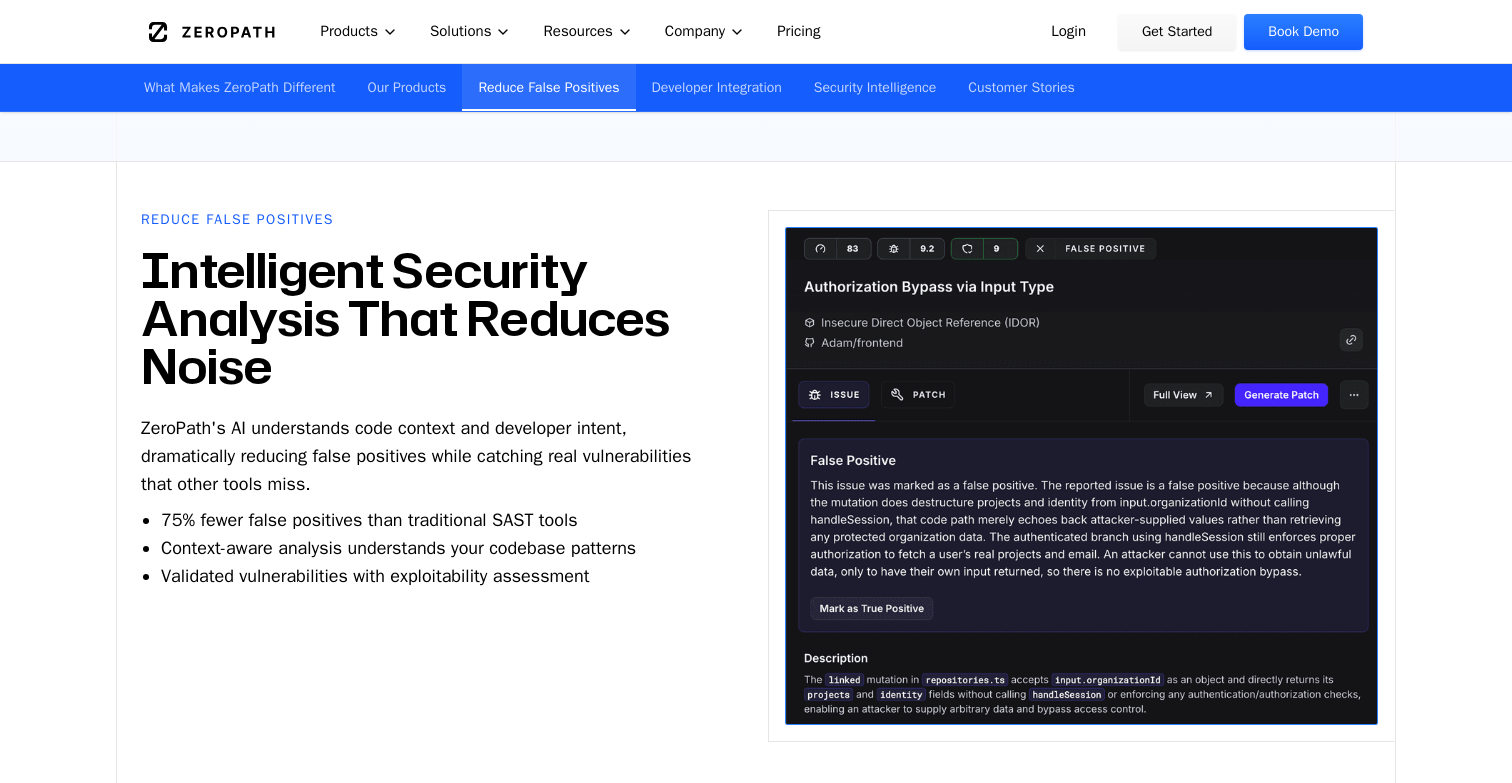 scroll, scrollTop: 4015, scrollLeft: 0, axis: vertical 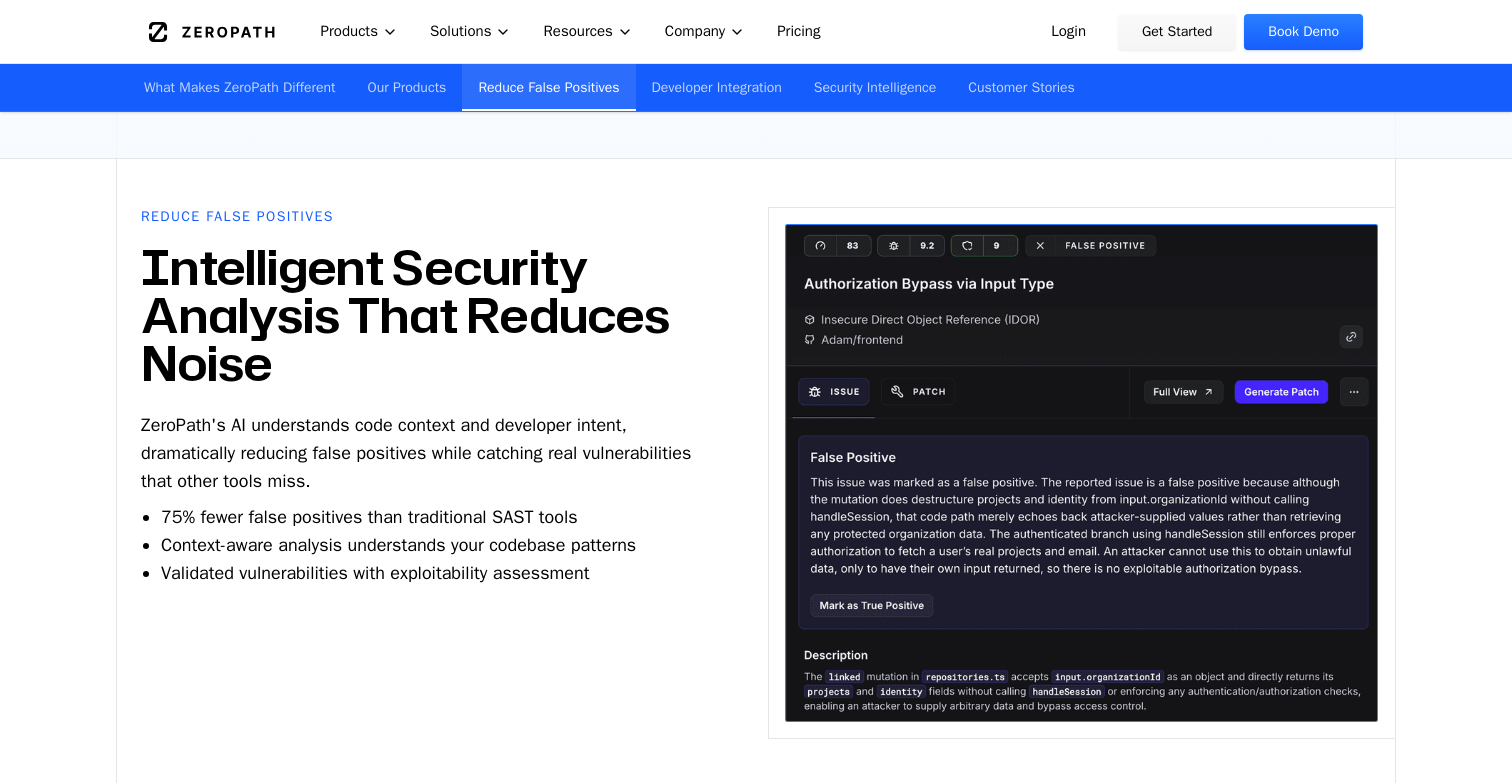 click on "Pricing" at bounding box center [798, 31] 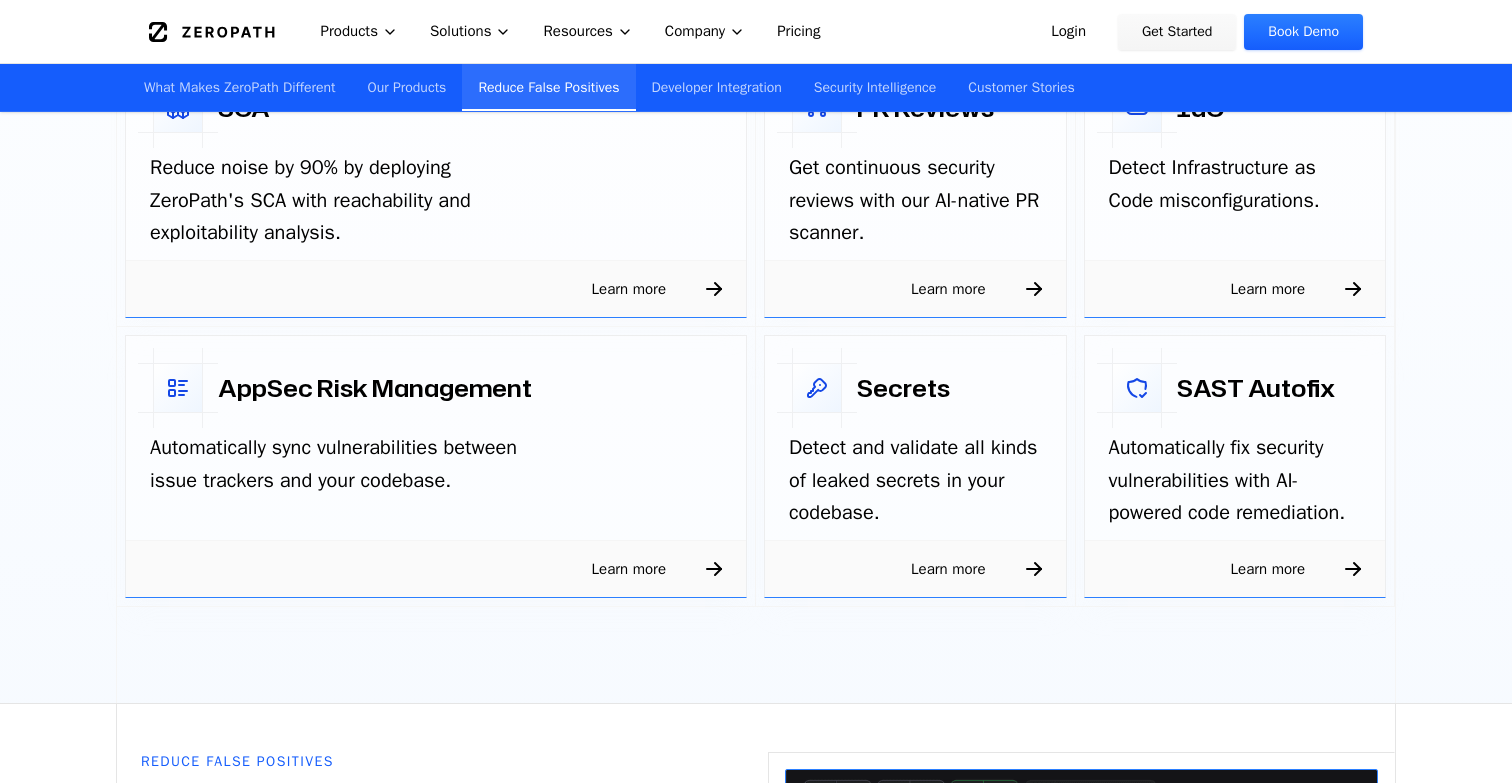 scroll, scrollTop: 3337, scrollLeft: 0, axis: vertical 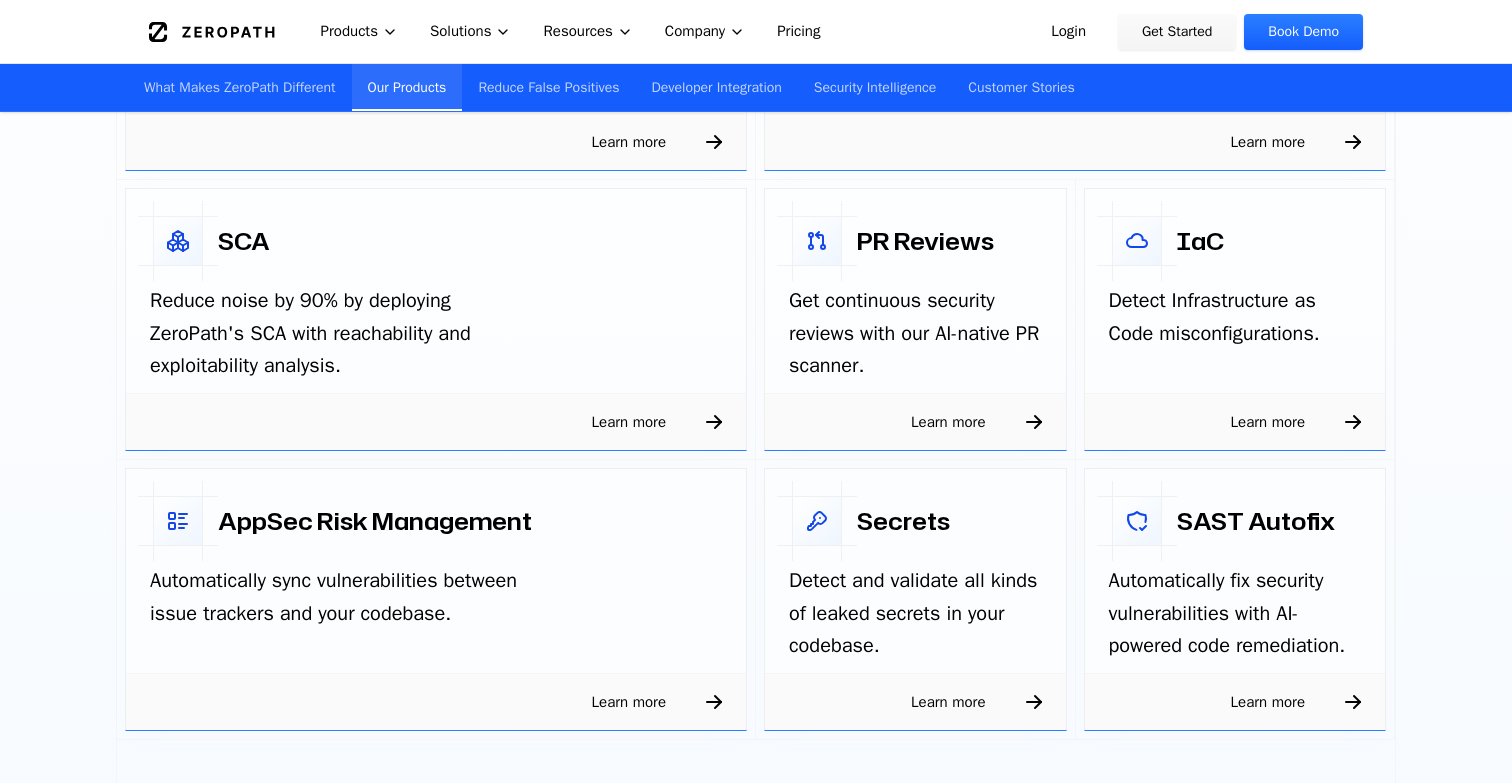 click on "Pricing" at bounding box center [798, 31] 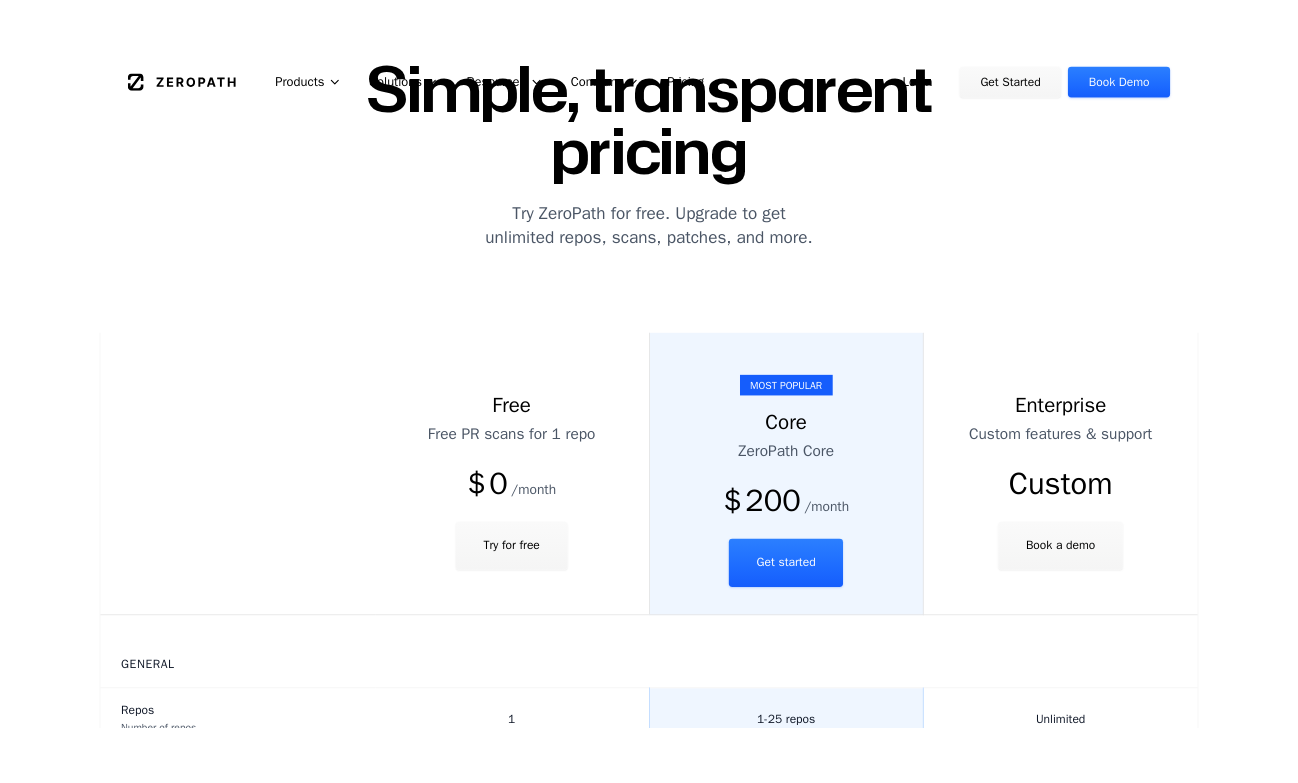 scroll, scrollTop: 438, scrollLeft: 0, axis: vertical 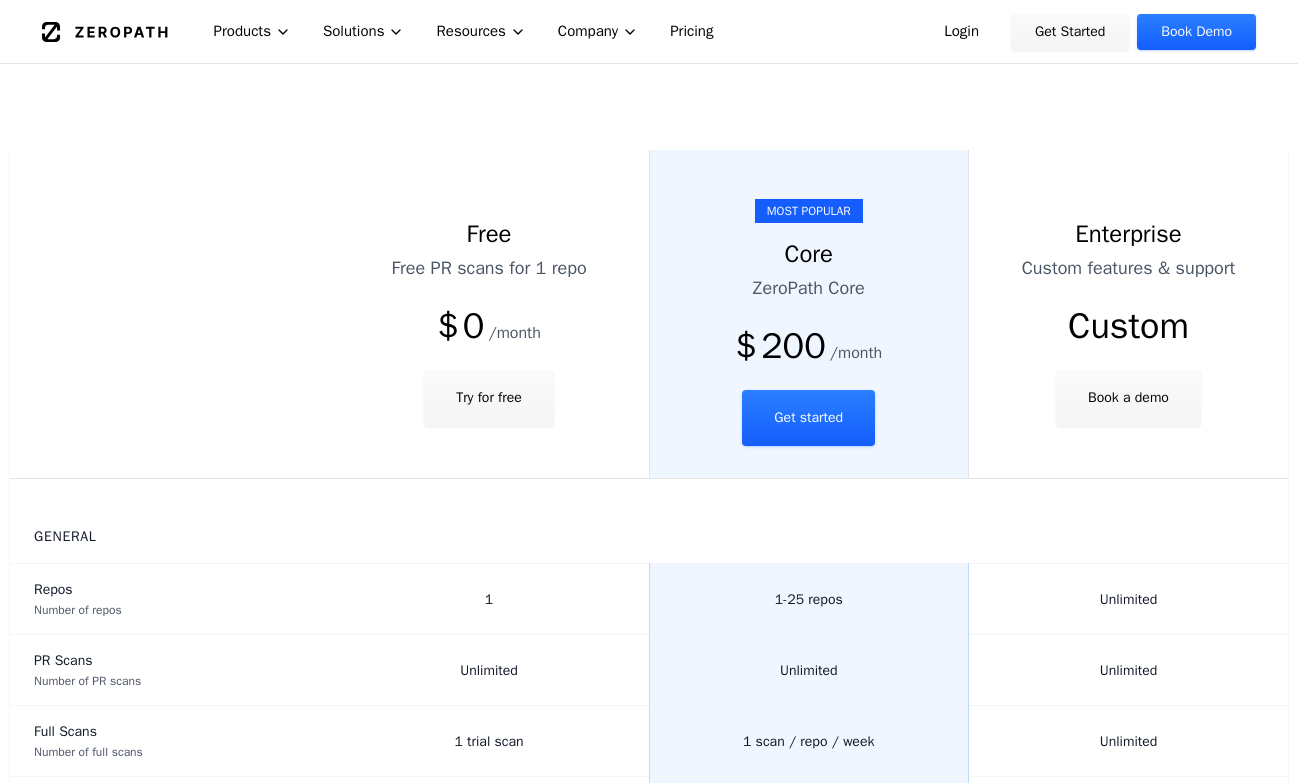 click on "ZeroPath" at bounding box center [105, 32] 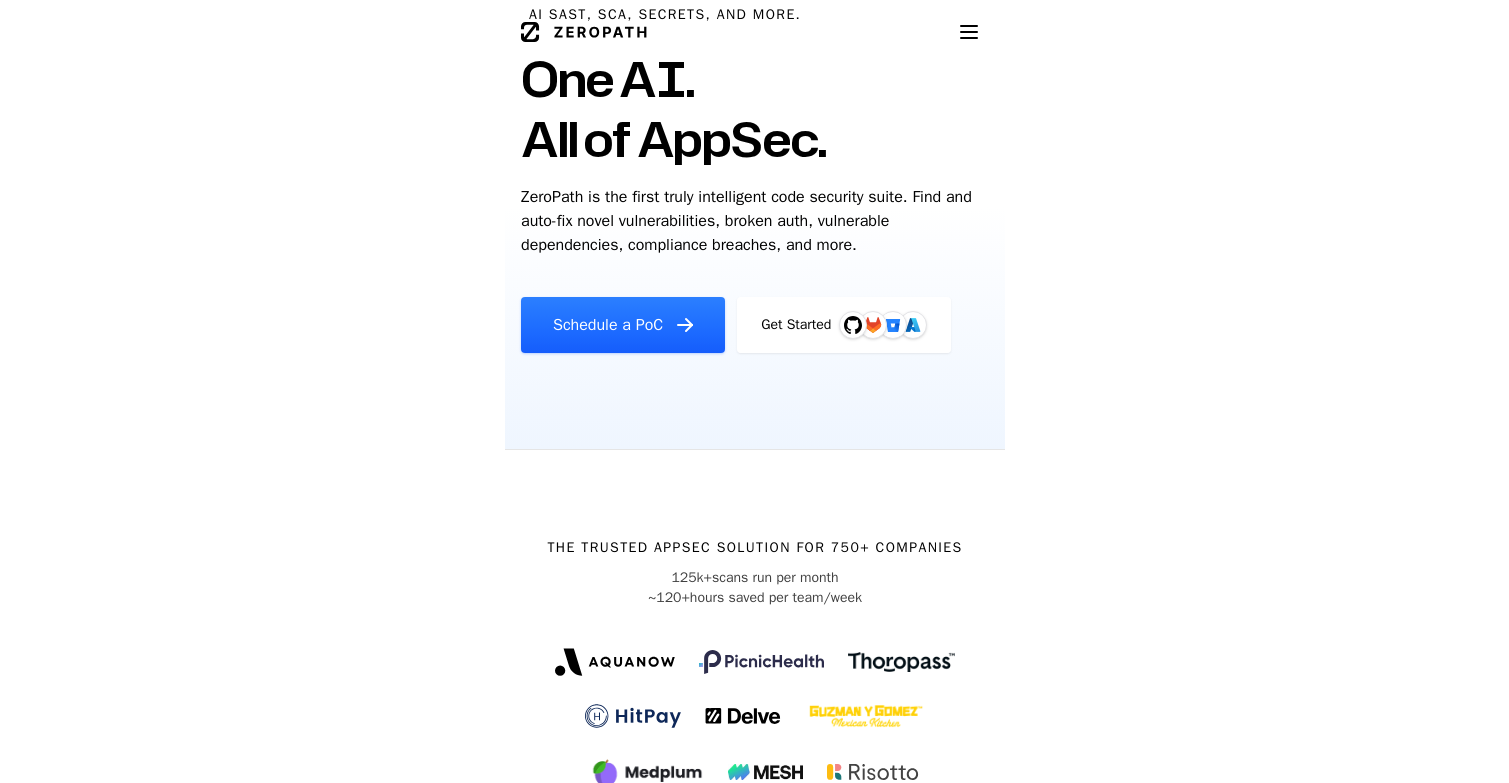 scroll, scrollTop: 0, scrollLeft: 0, axis: both 